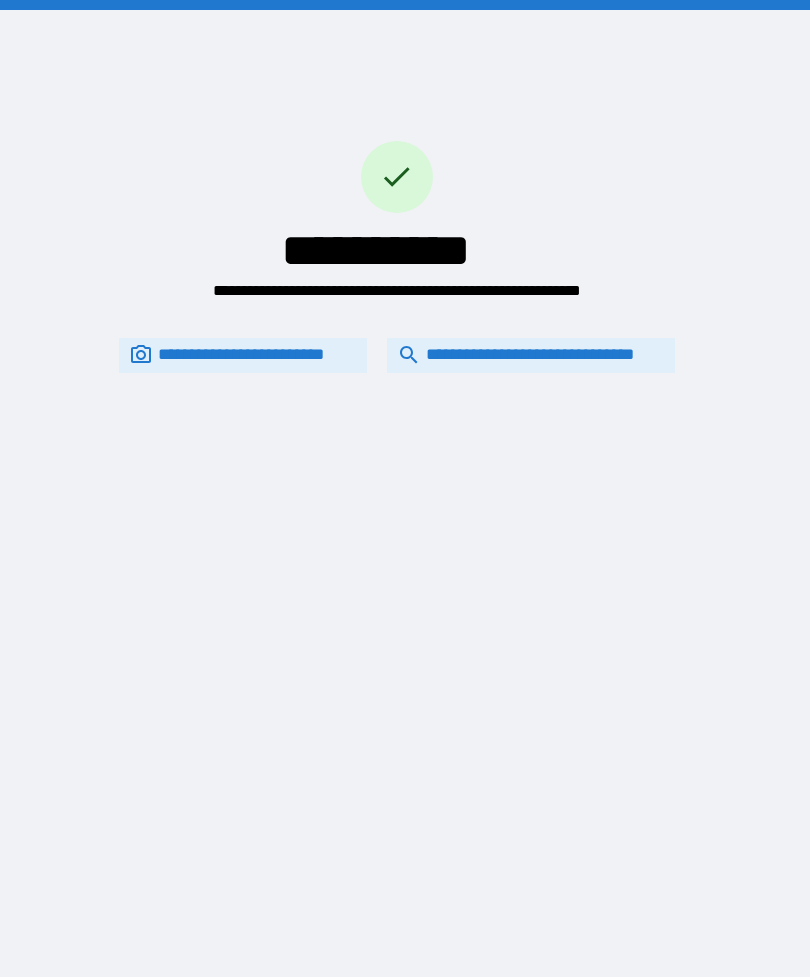 scroll, scrollTop: 64, scrollLeft: 0, axis: vertical 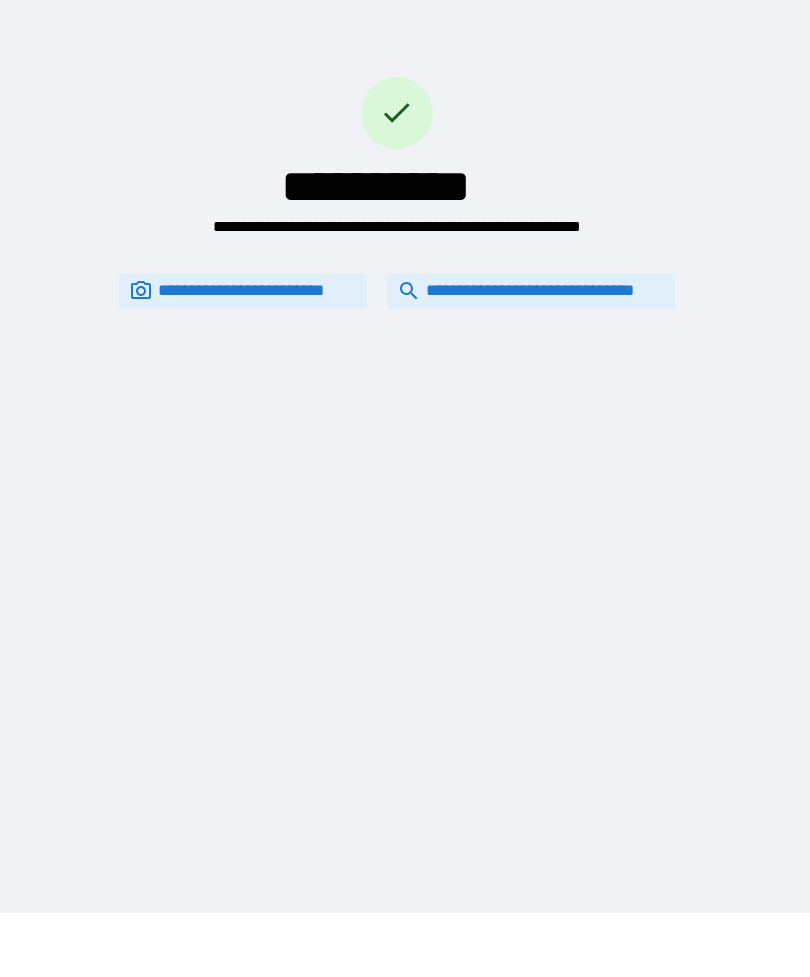 click on "**********" at bounding box center (531, 291) 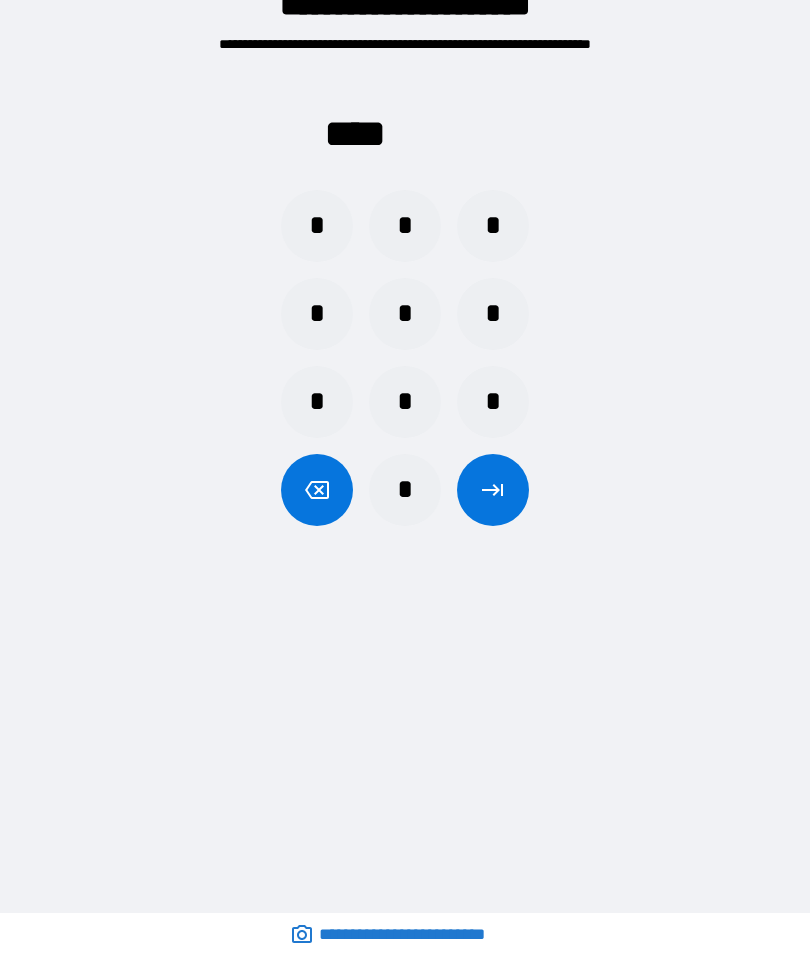 click on "*" at bounding box center [405, 490] 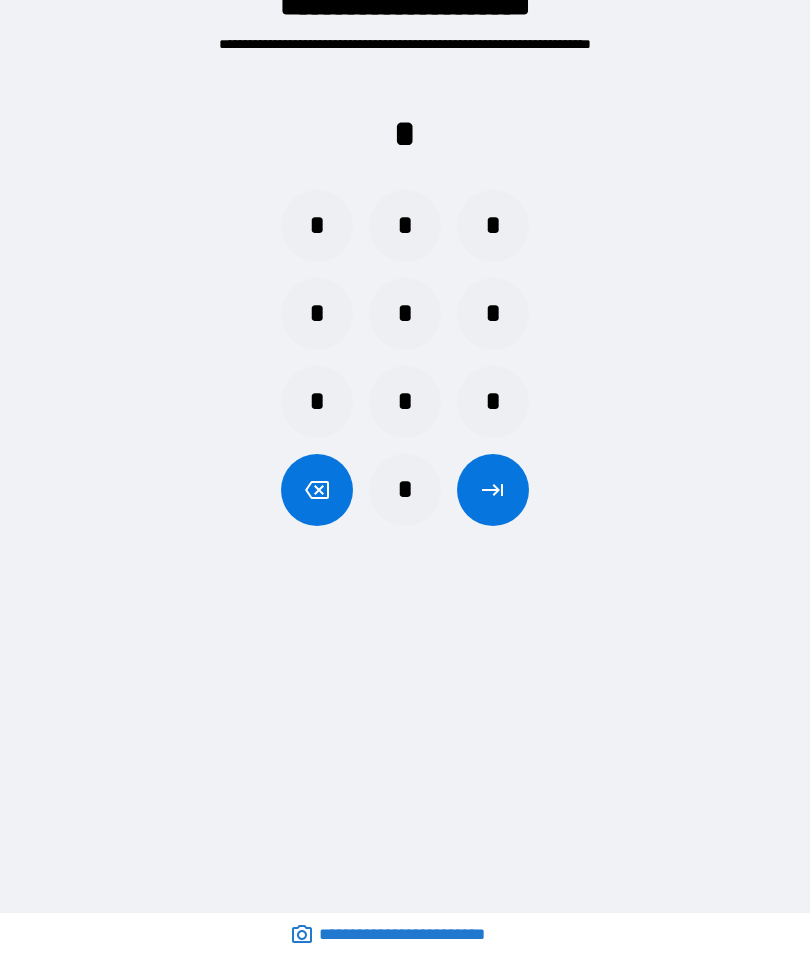 click on "*" at bounding box center [493, 402] 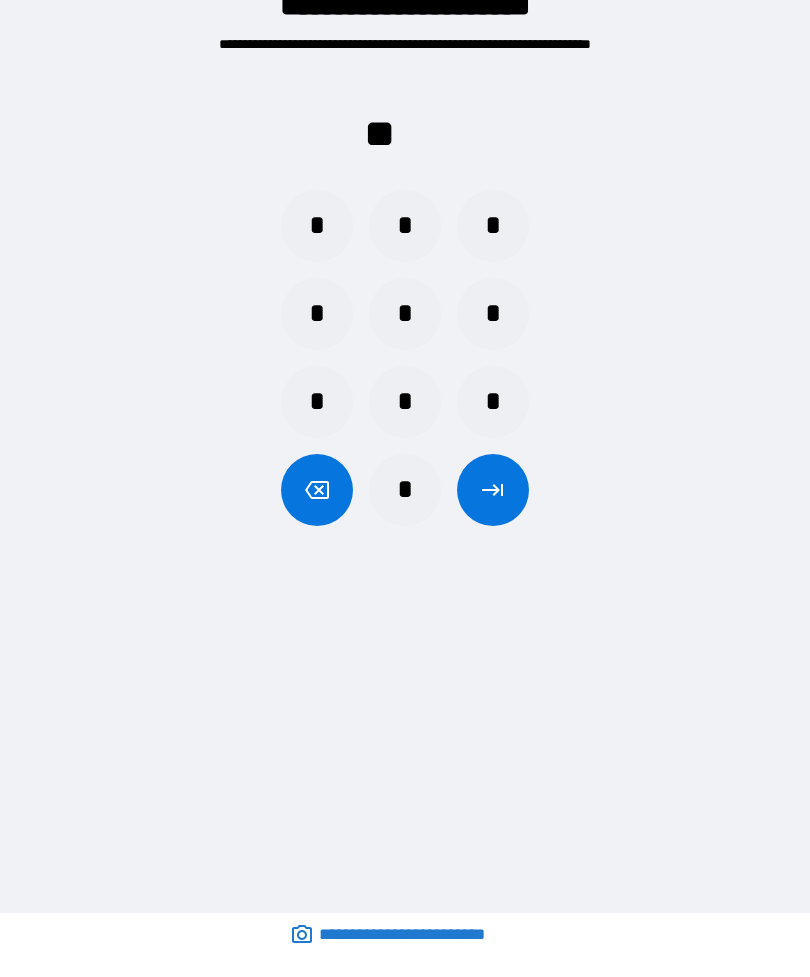 click on "*" at bounding box center [405, 226] 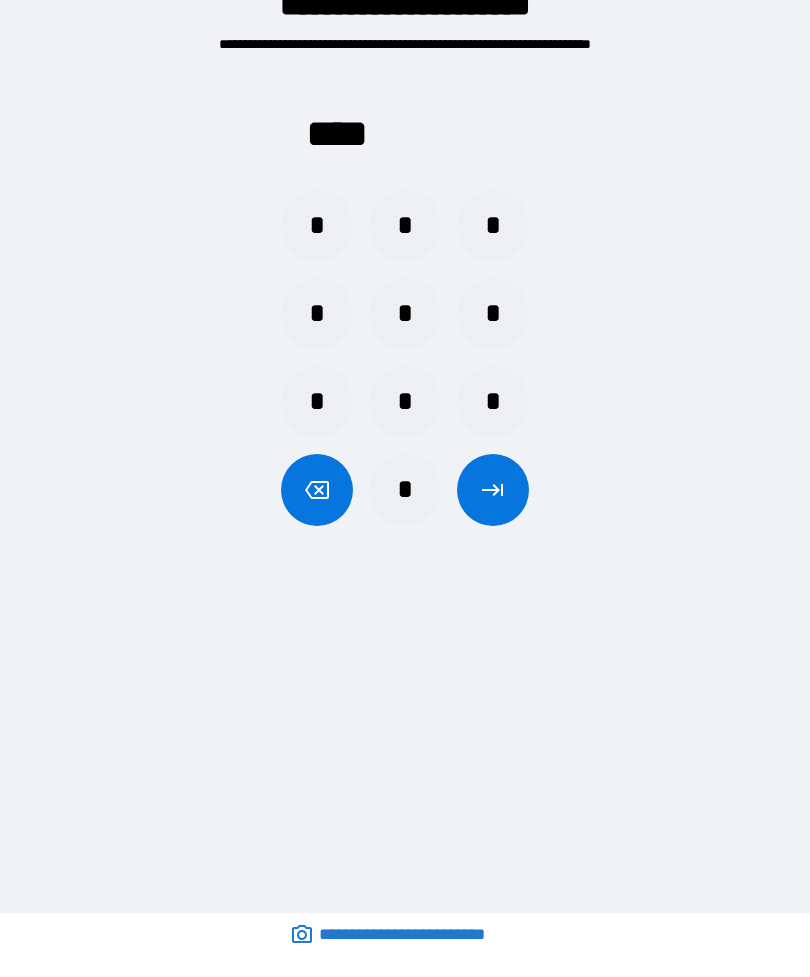 click at bounding box center [493, 490] 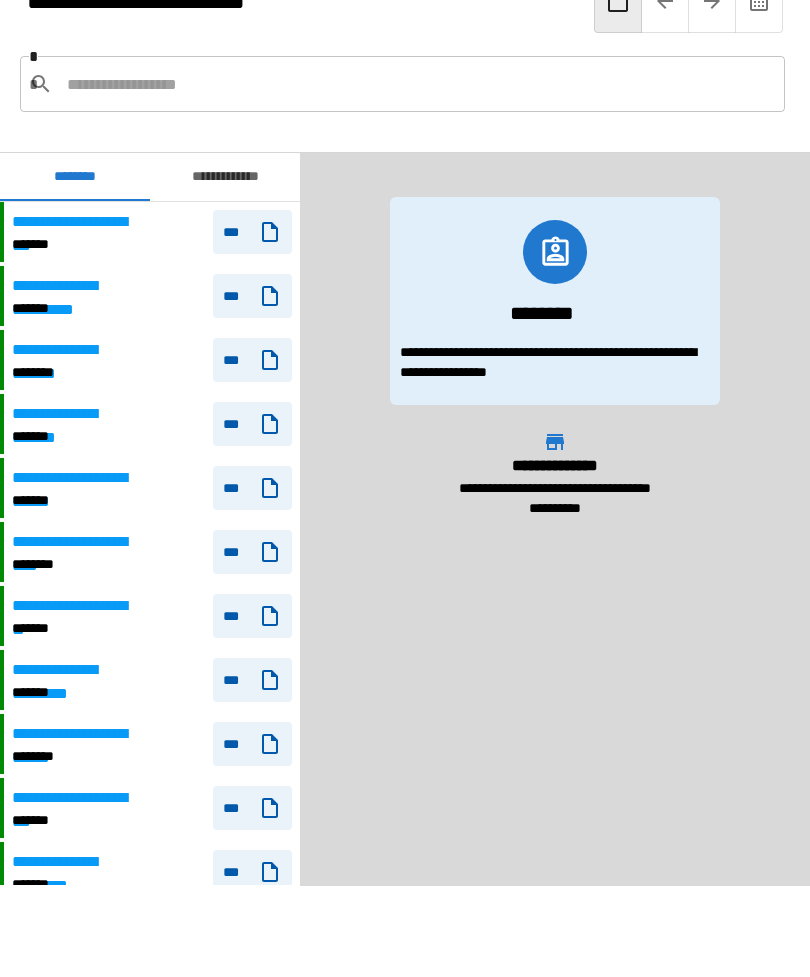 click at bounding box center [712, 1] 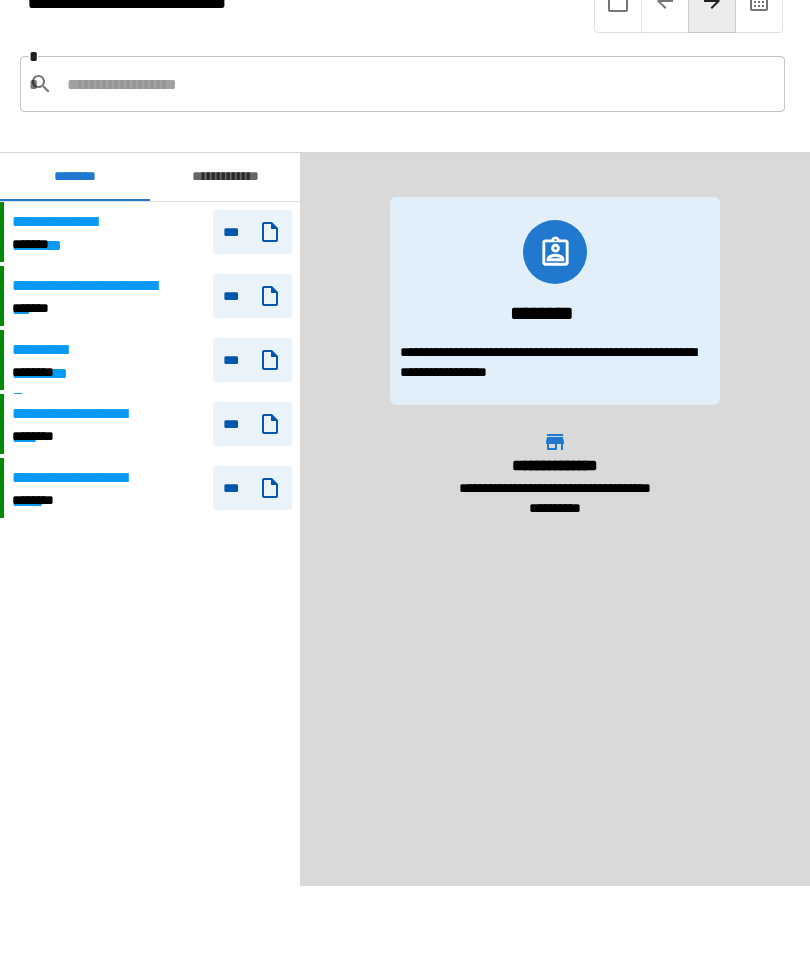 click on "**********" at bounding box center (80, 414) 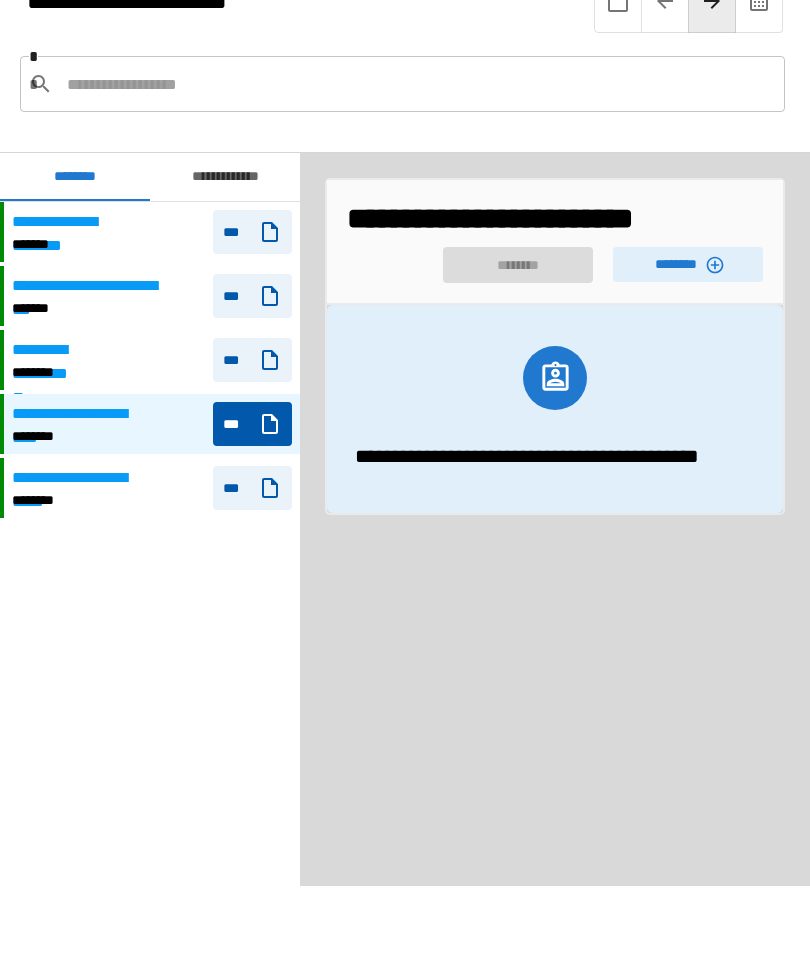 click on "********" at bounding box center [688, 264] 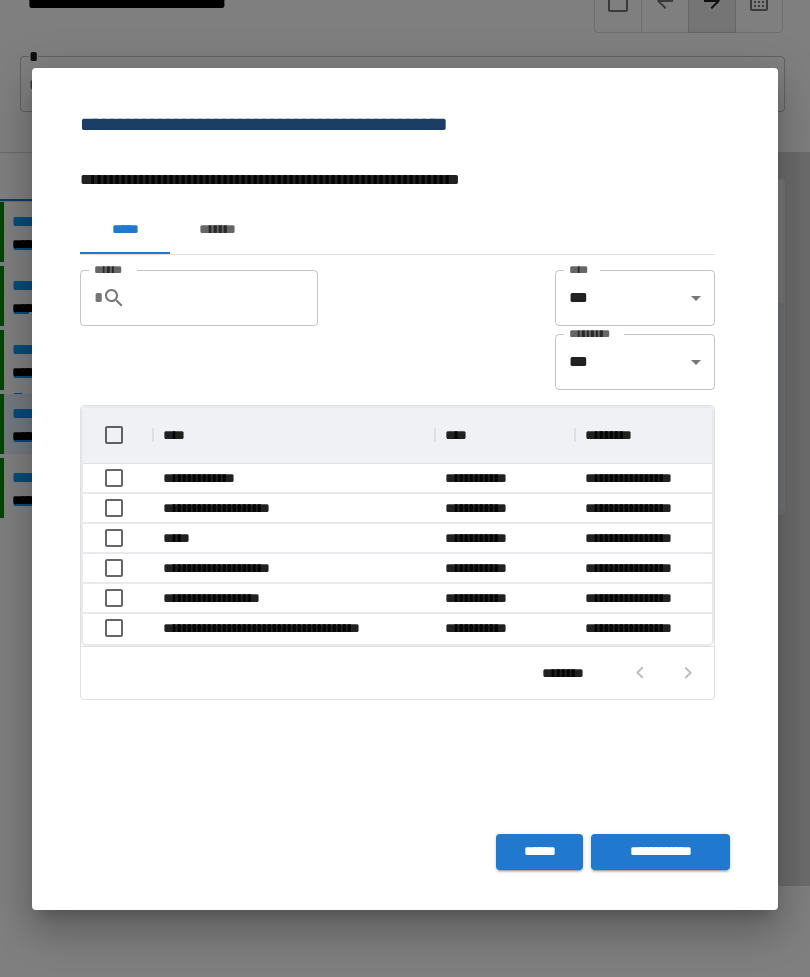 scroll, scrollTop: 236, scrollLeft: 629, axis: both 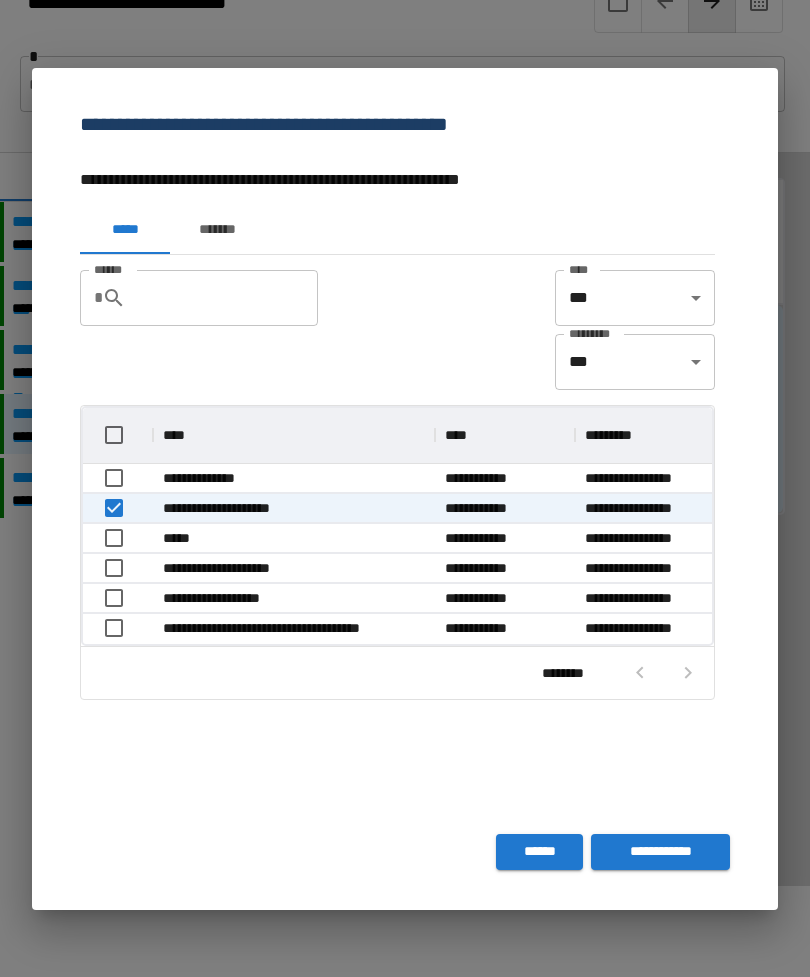 click on "**********" at bounding box center (660, 852) 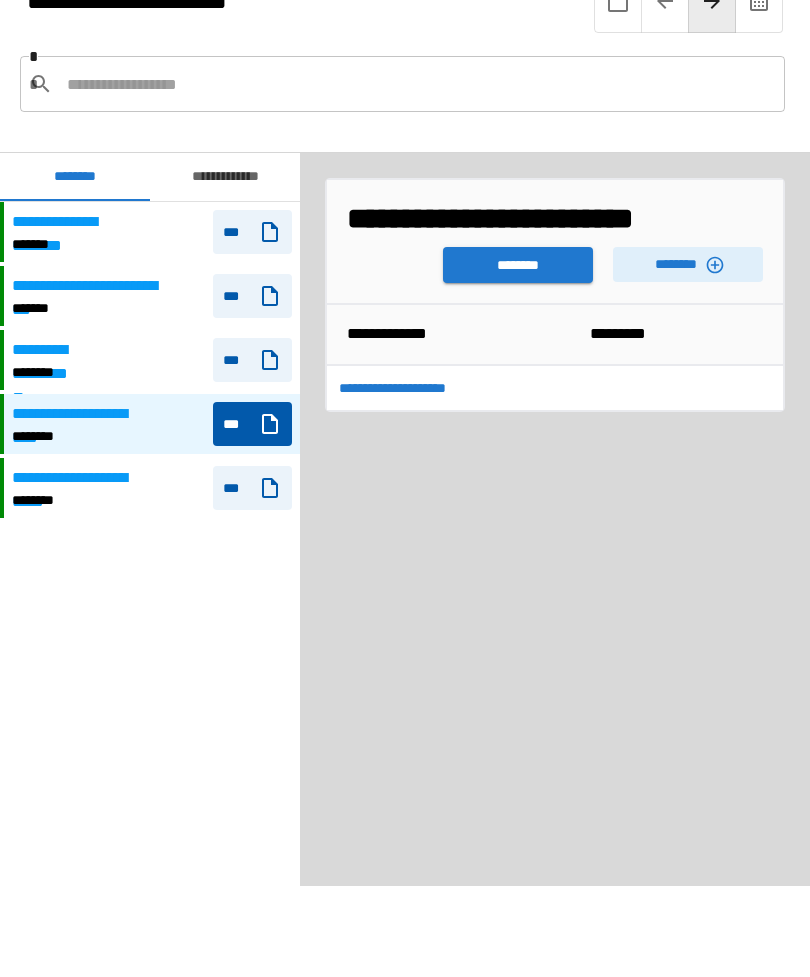 click on "********" at bounding box center (518, 265) 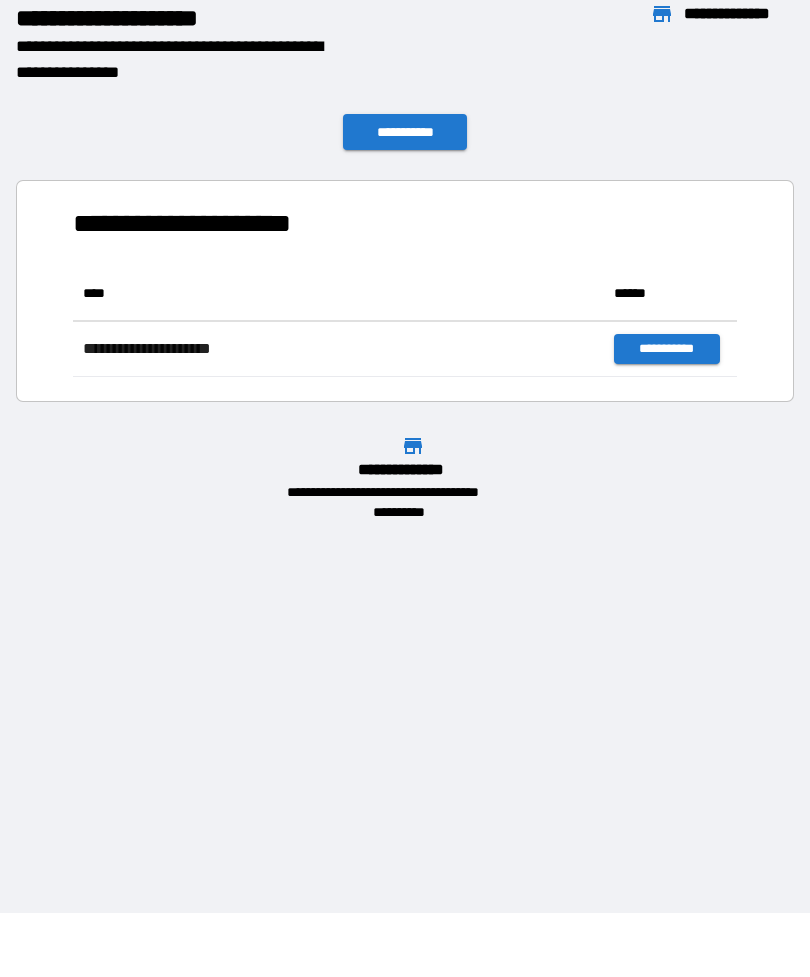 scroll, scrollTop: 1, scrollLeft: 1, axis: both 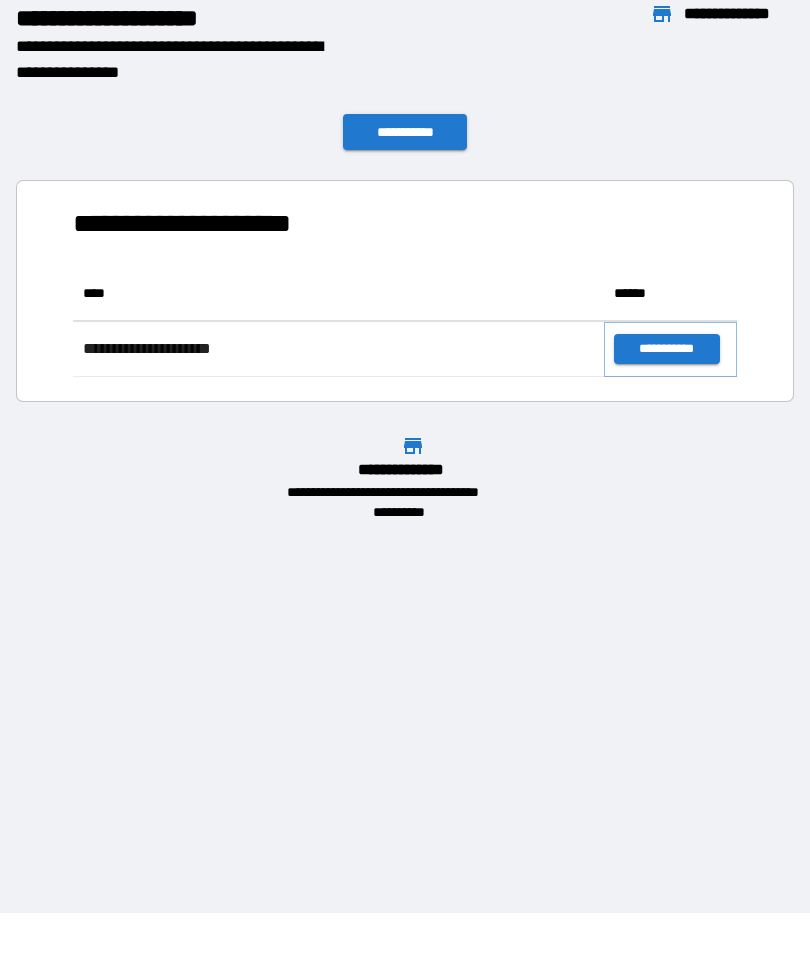 click on "**********" at bounding box center (666, 349) 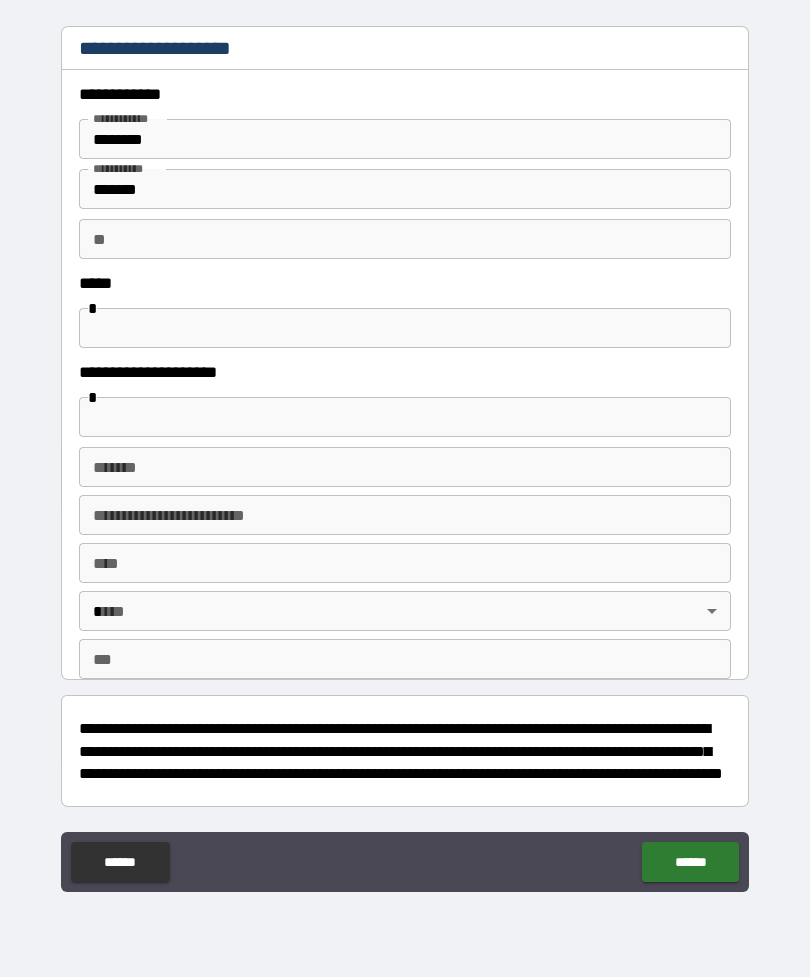 click at bounding box center (405, 328) 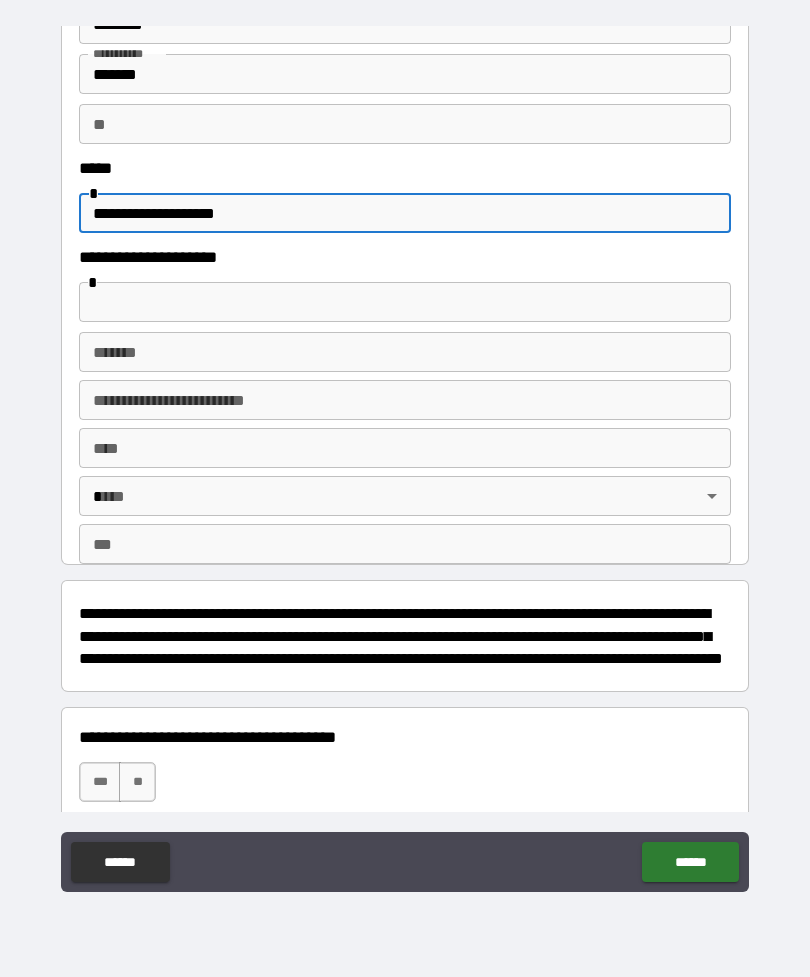 scroll, scrollTop: 153, scrollLeft: 0, axis: vertical 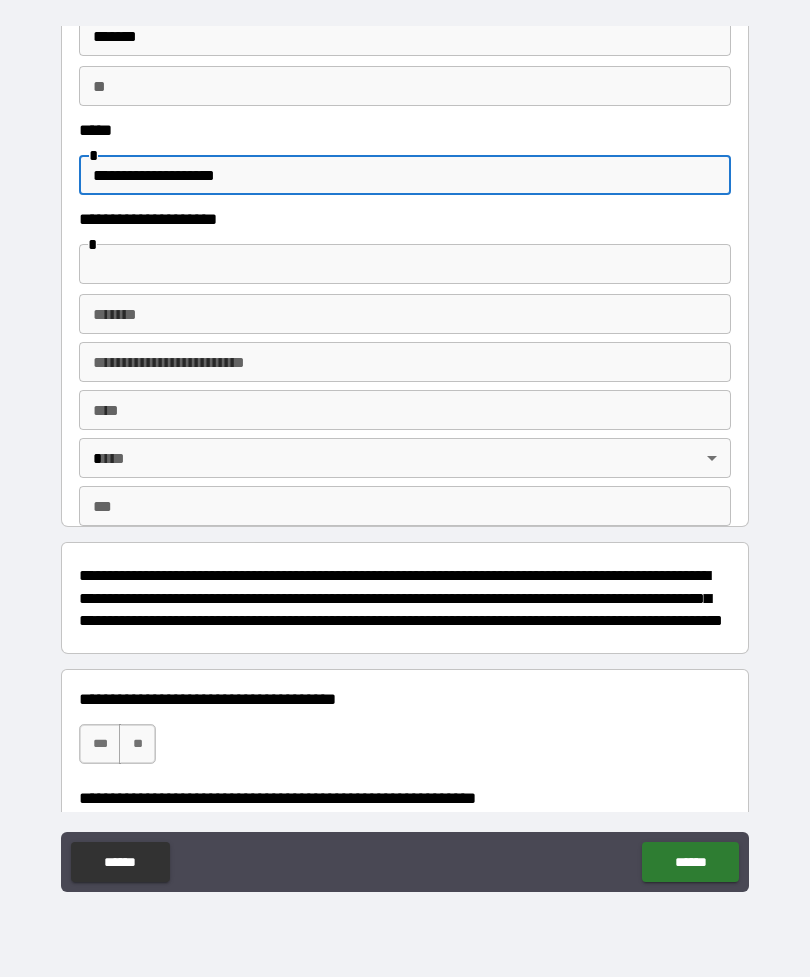 type on "**********" 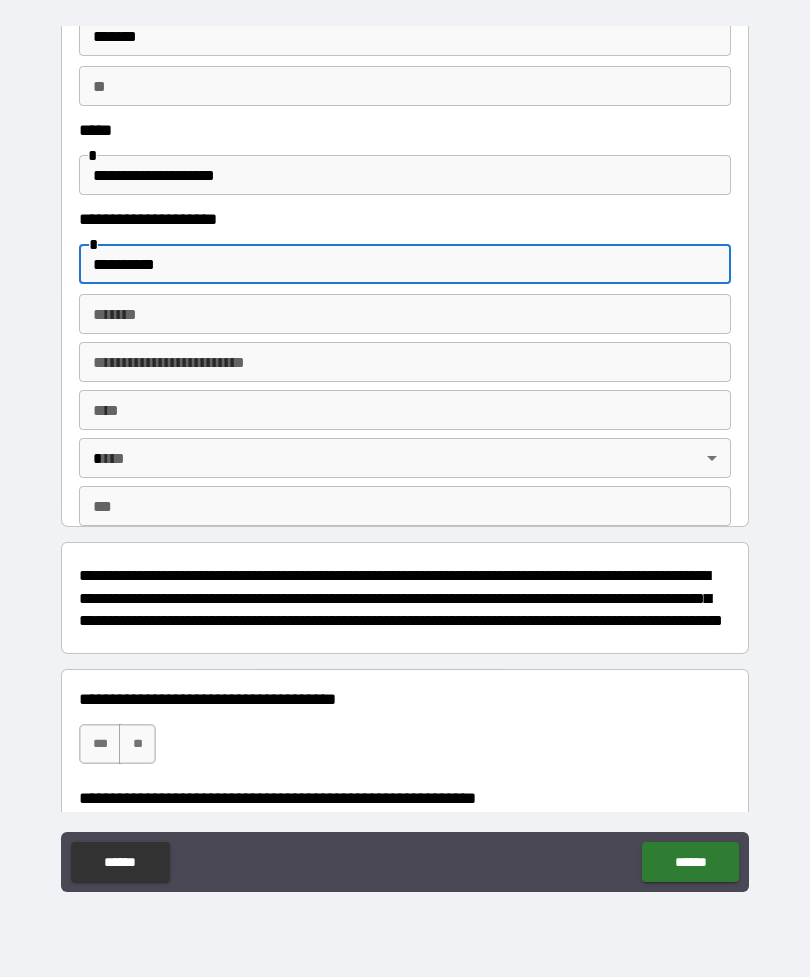 type on "**********" 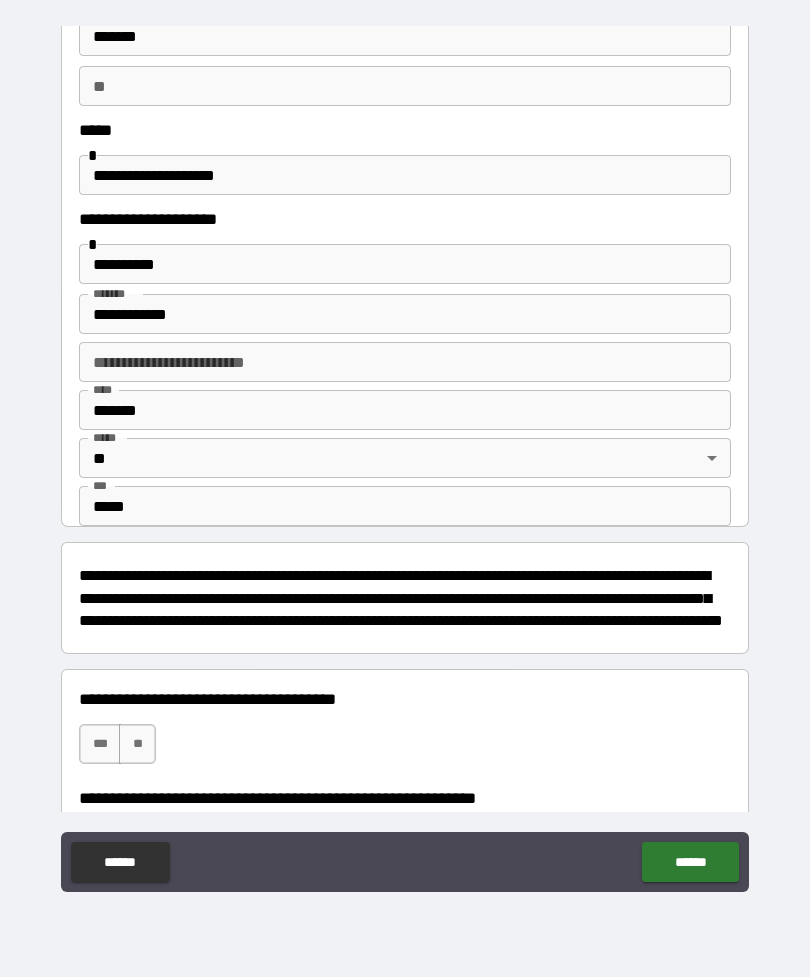 type on "**********" 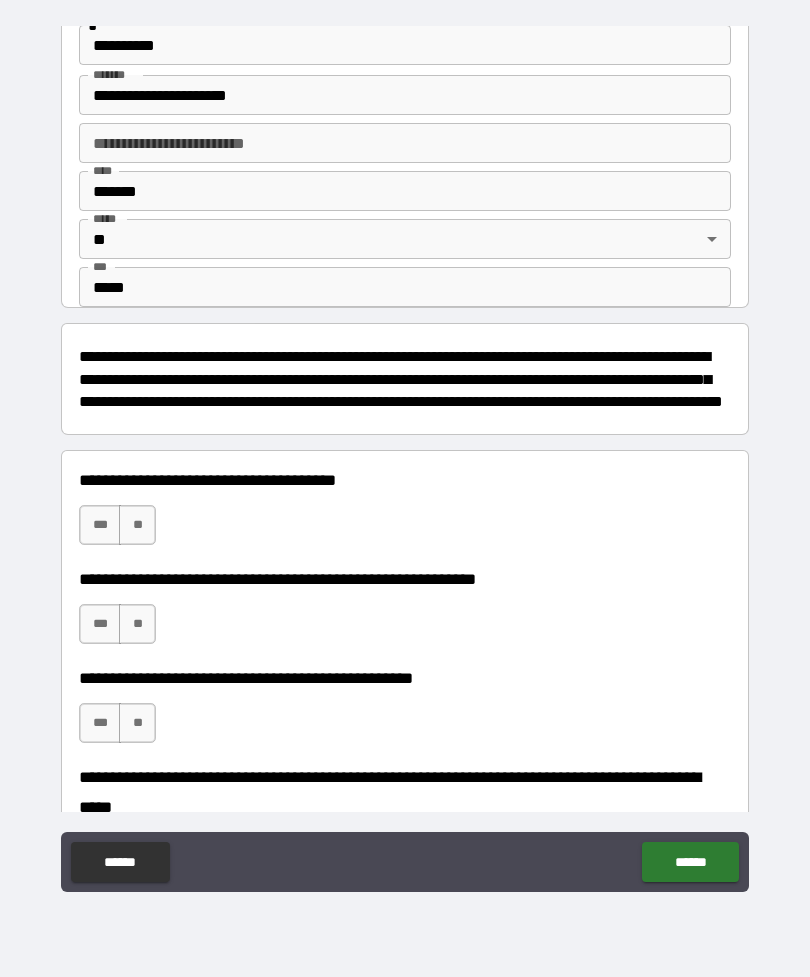 scroll, scrollTop: 374, scrollLeft: 0, axis: vertical 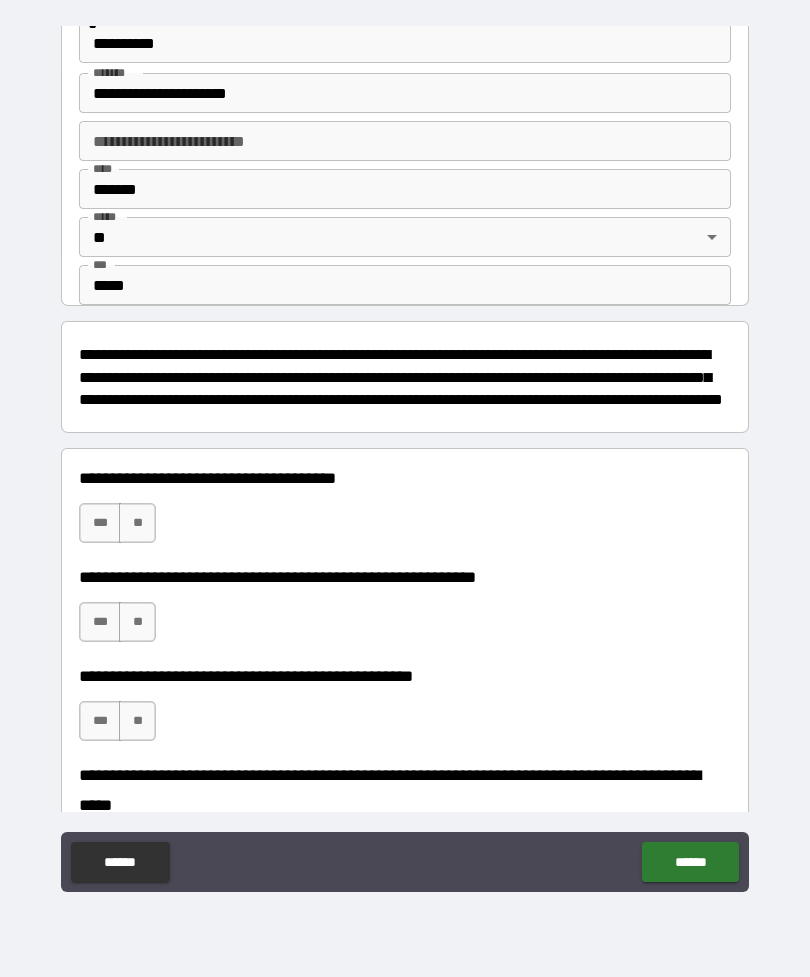 click on "**" at bounding box center [137, 523] 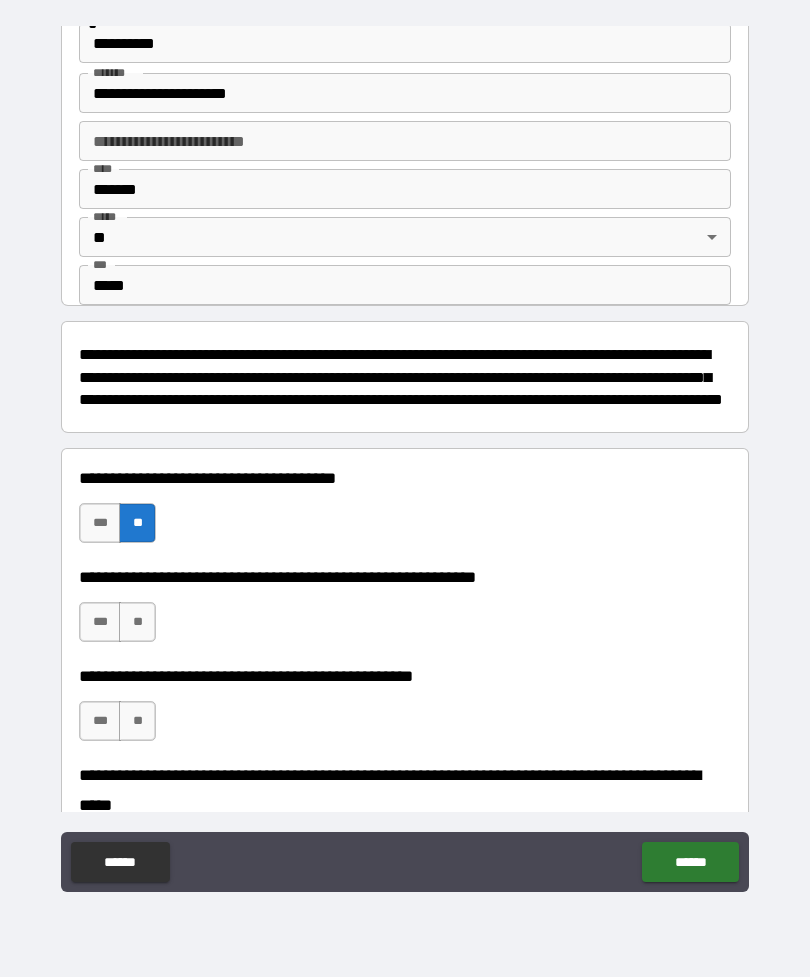 click on "**" at bounding box center [137, 721] 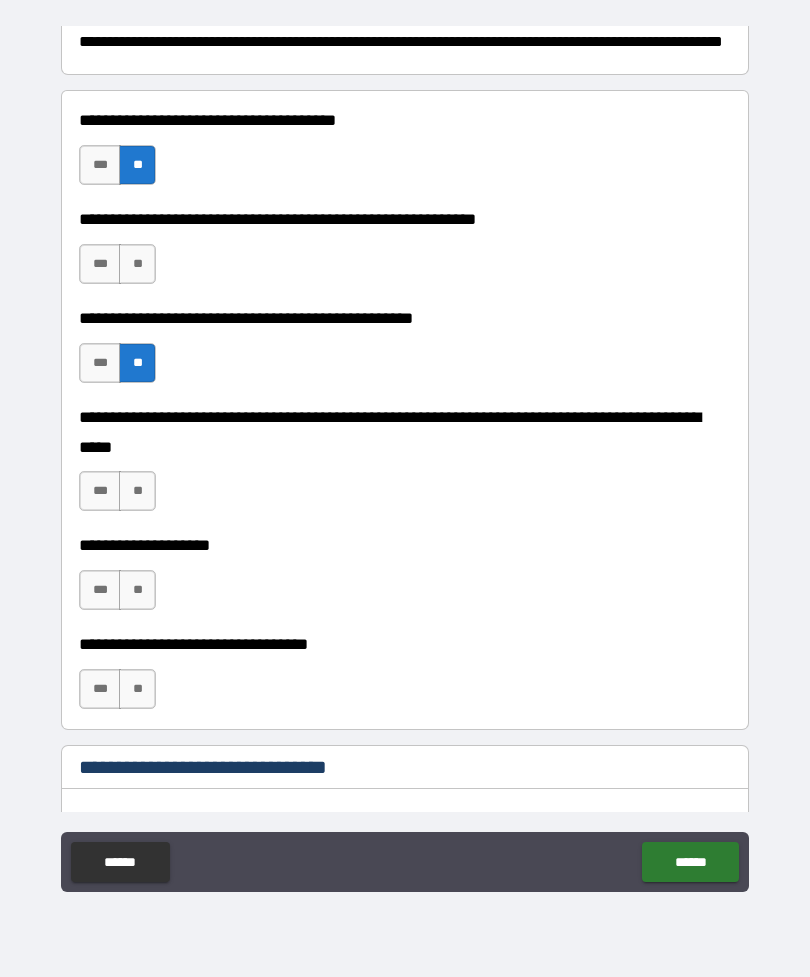 scroll, scrollTop: 737, scrollLeft: 0, axis: vertical 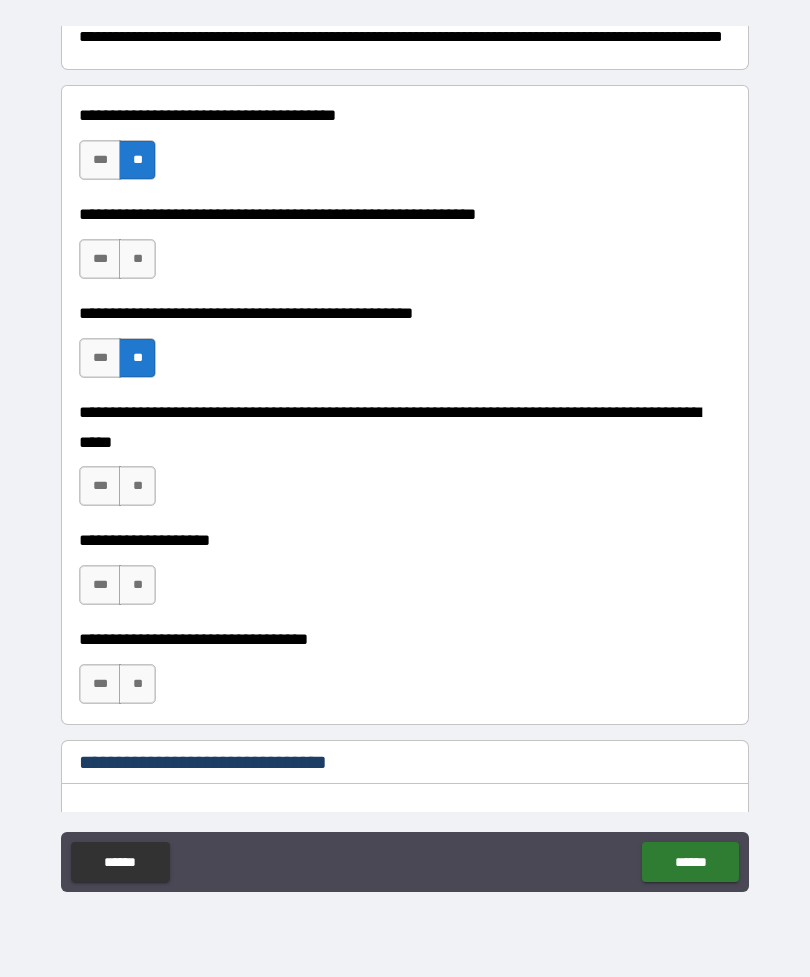 click on "**" at bounding box center (137, 486) 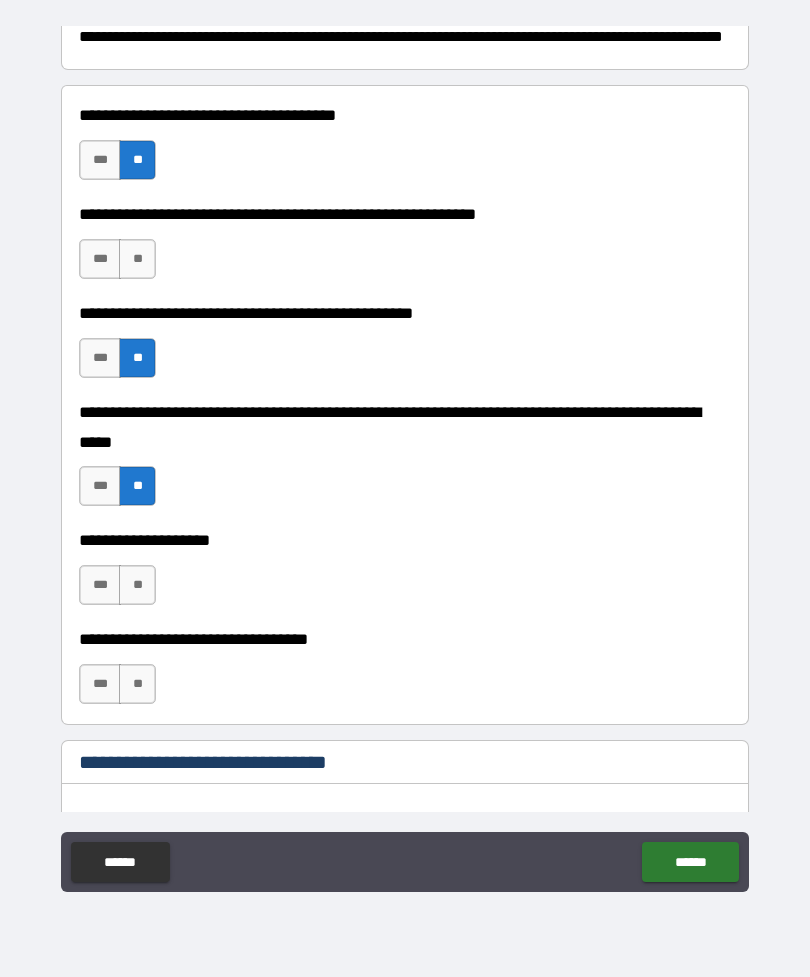 click on "**" at bounding box center (137, 585) 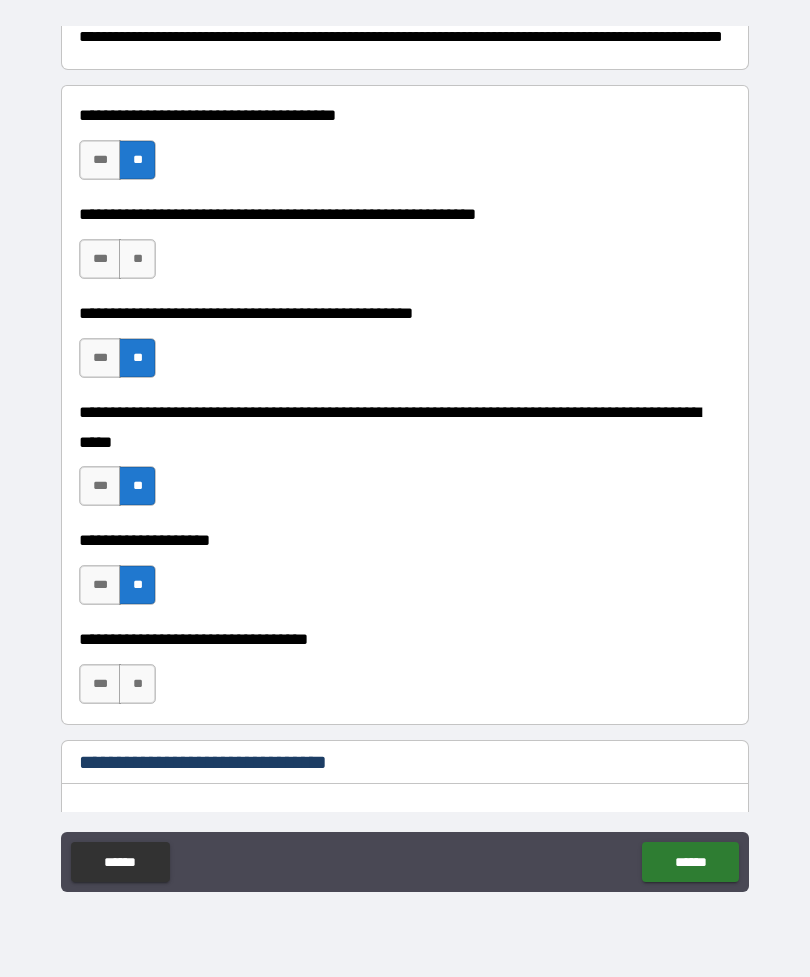 click on "**" at bounding box center [137, 684] 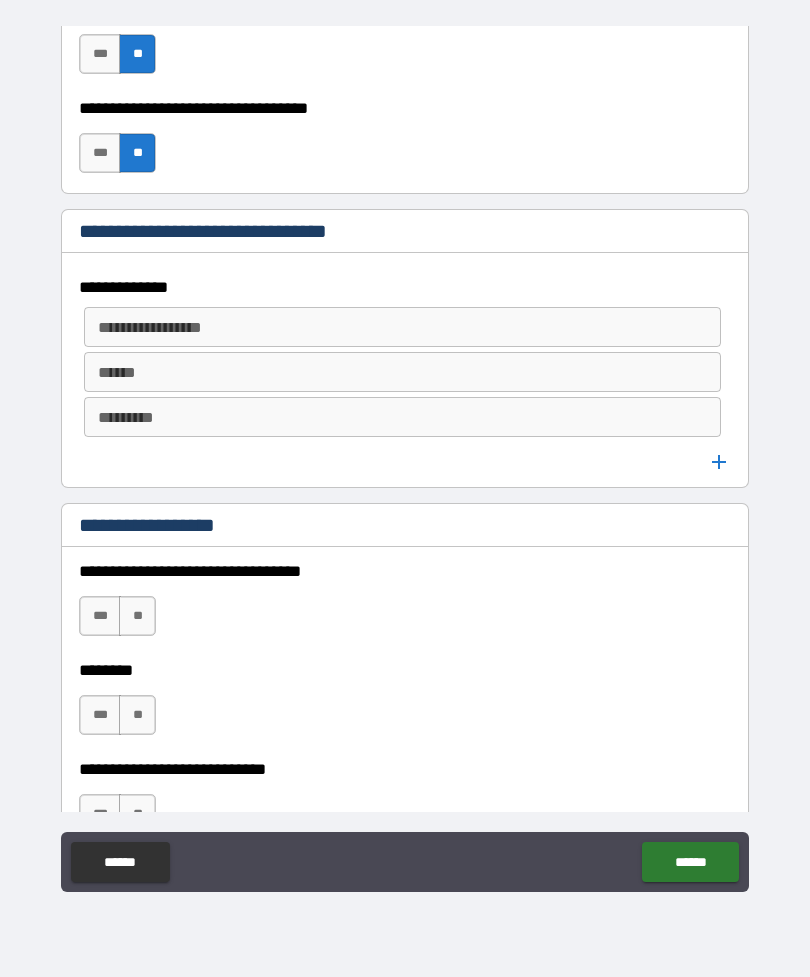 scroll, scrollTop: 1282, scrollLeft: 0, axis: vertical 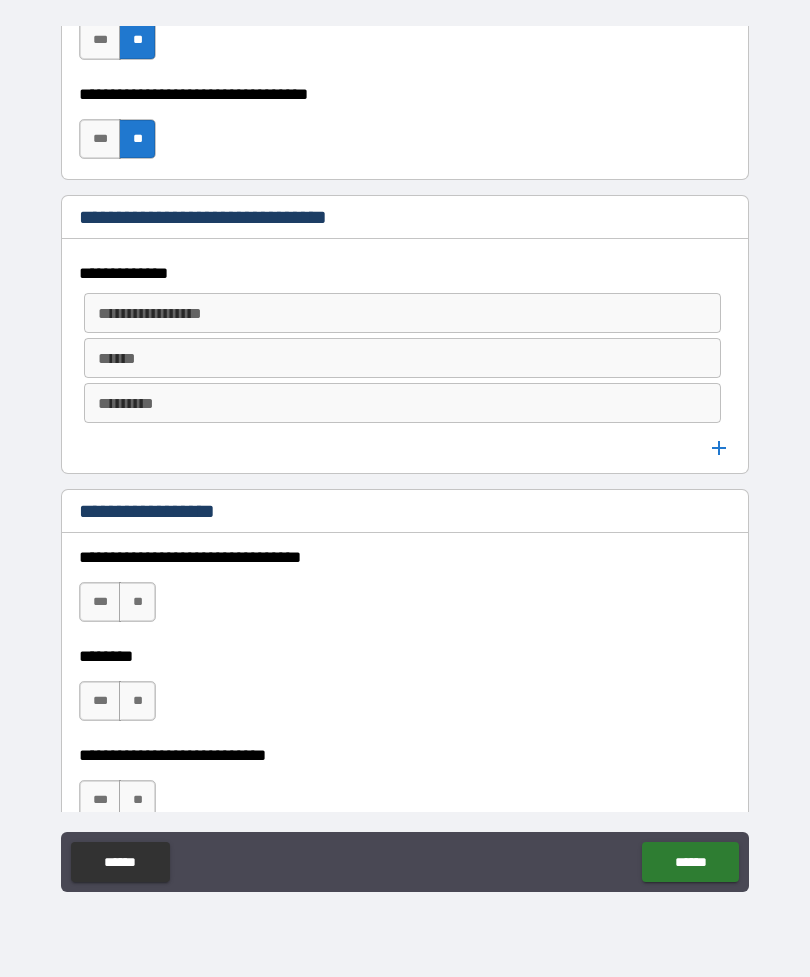 click on "**" at bounding box center (137, 602) 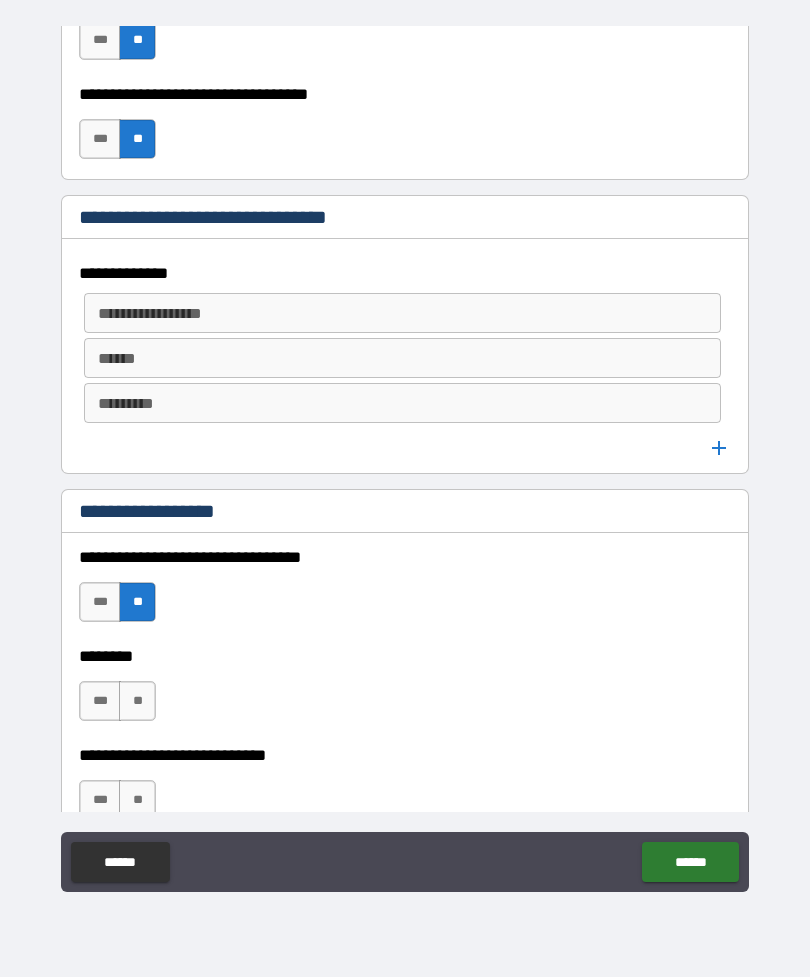 click on "**" at bounding box center [137, 701] 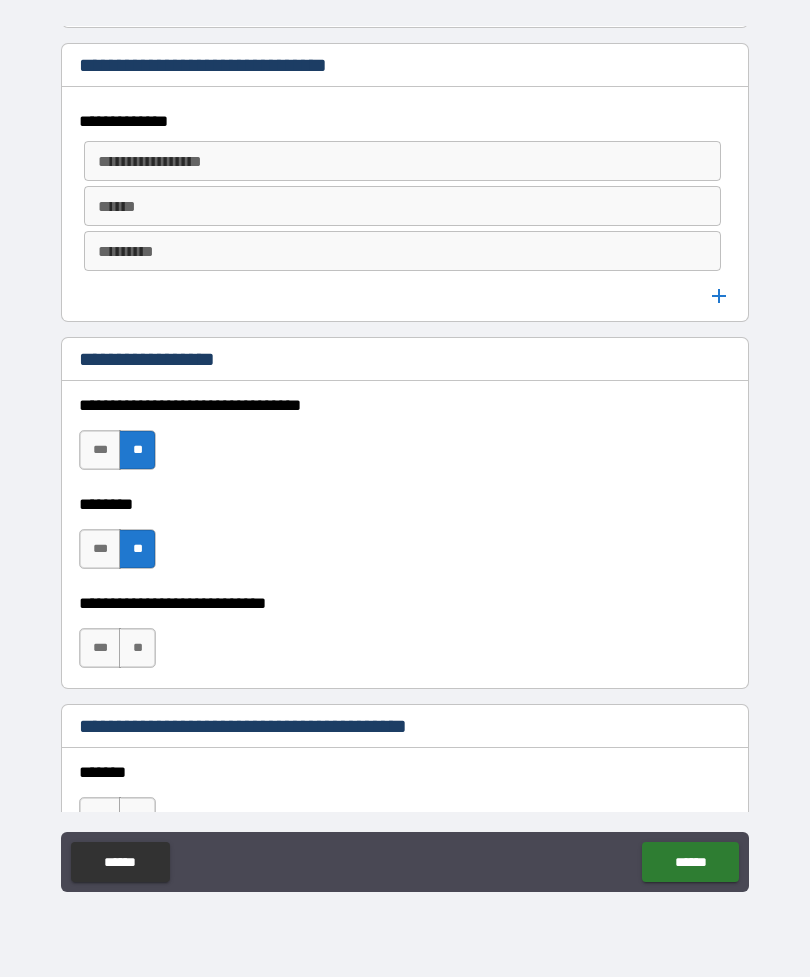 scroll, scrollTop: 1456, scrollLeft: 0, axis: vertical 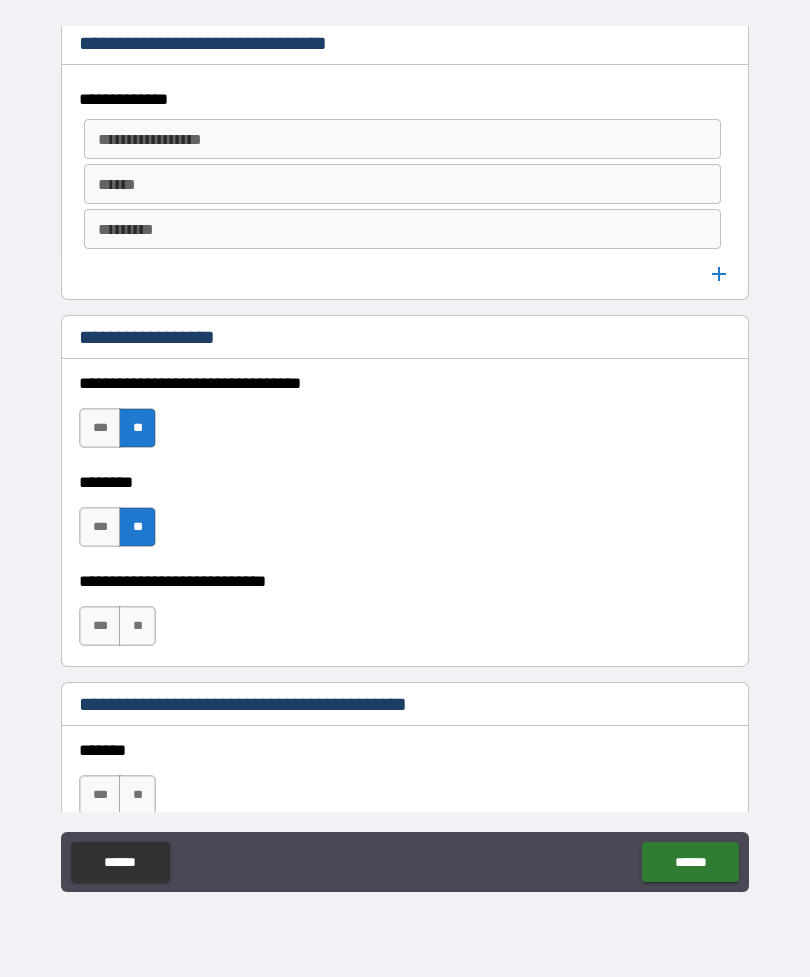 click on "**" at bounding box center [137, 626] 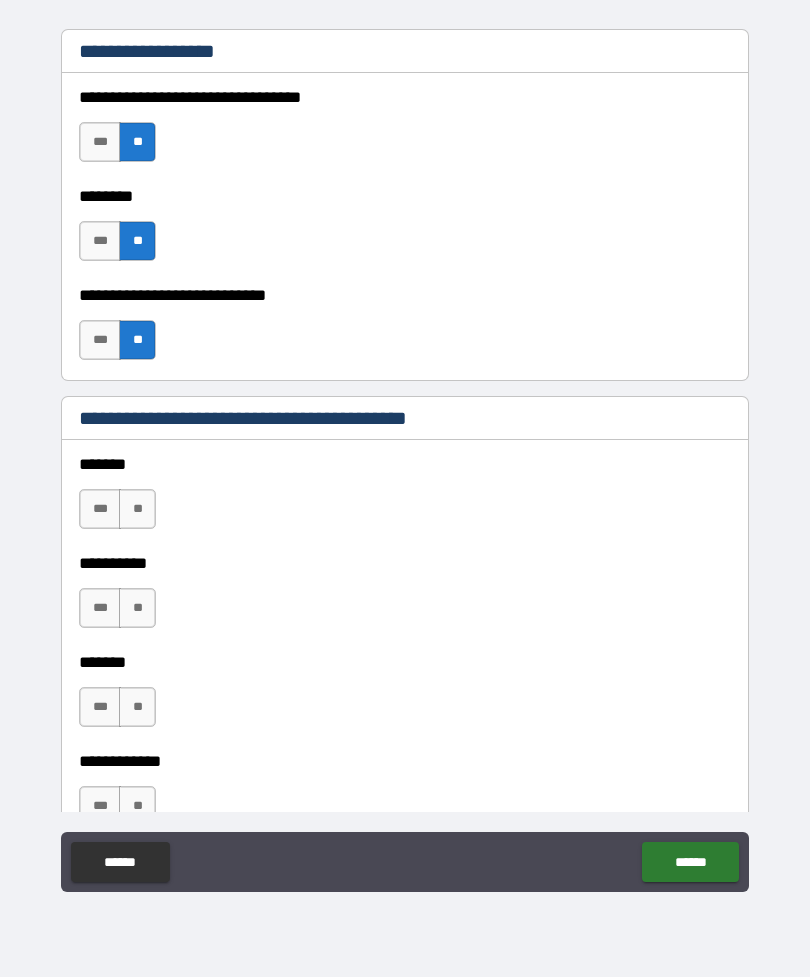 scroll, scrollTop: 1743, scrollLeft: 0, axis: vertical 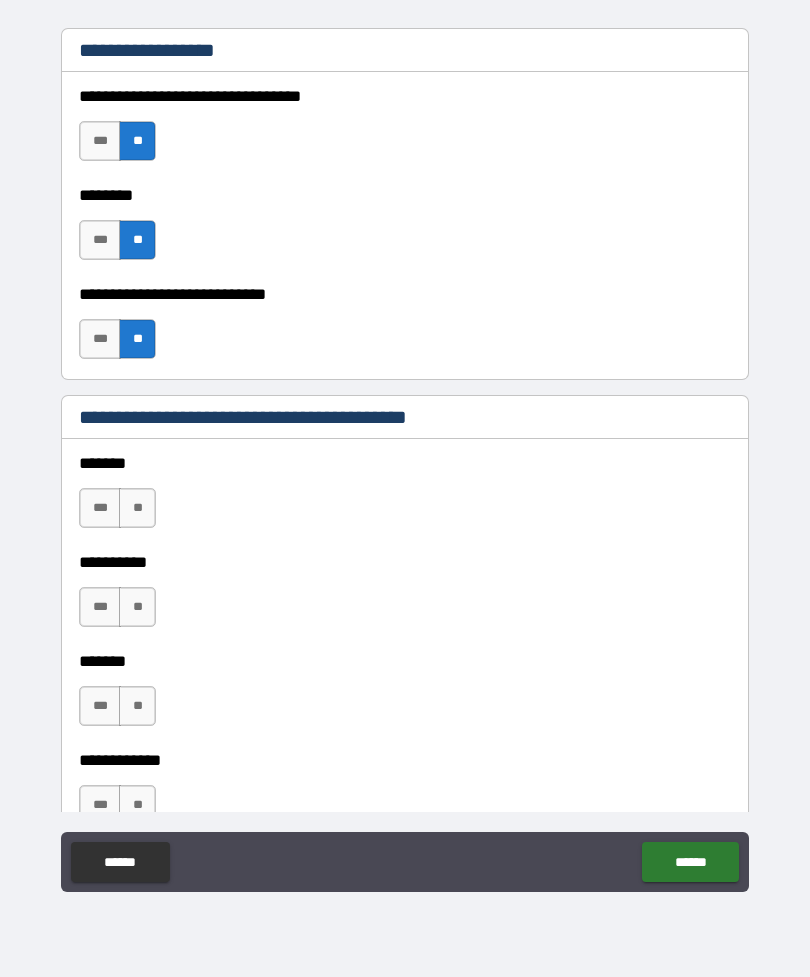 click on "**" at bounding box center (137, 508) 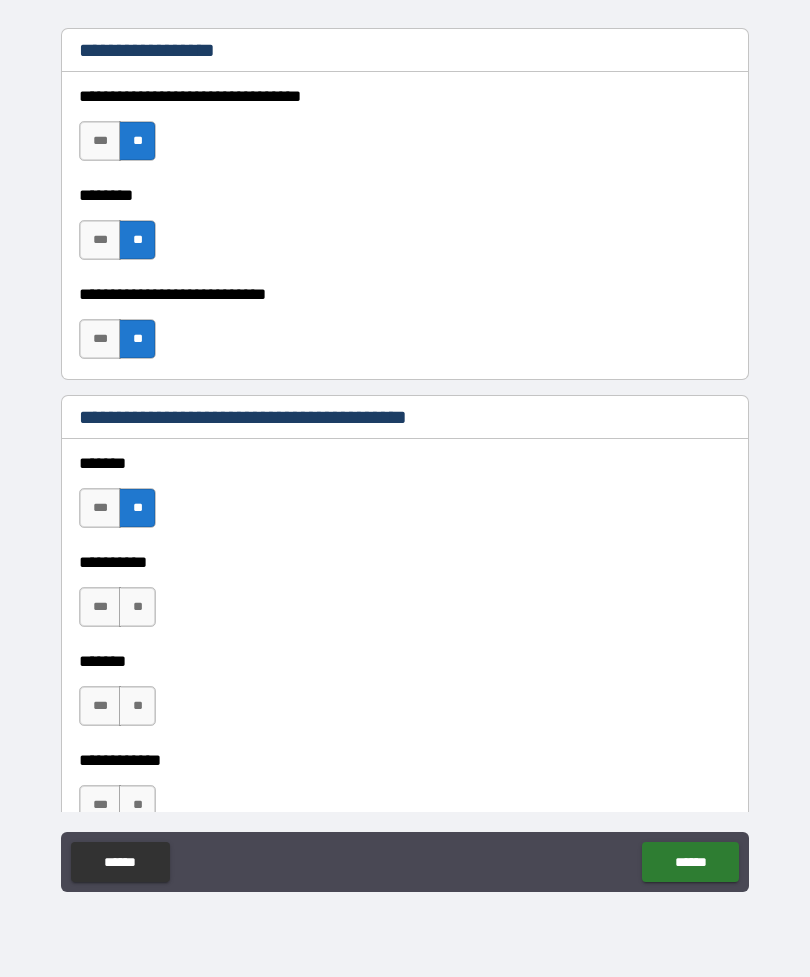 click on "**" at bounding box center [137, 607] 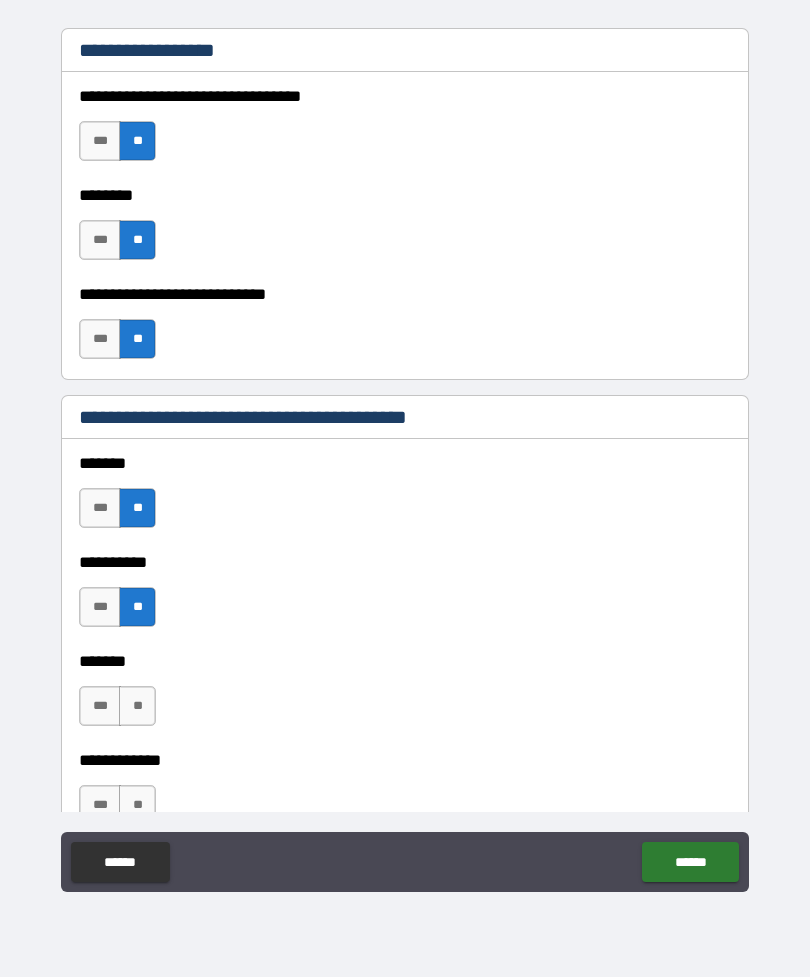 click on "***" at bounding box center (100, 706) 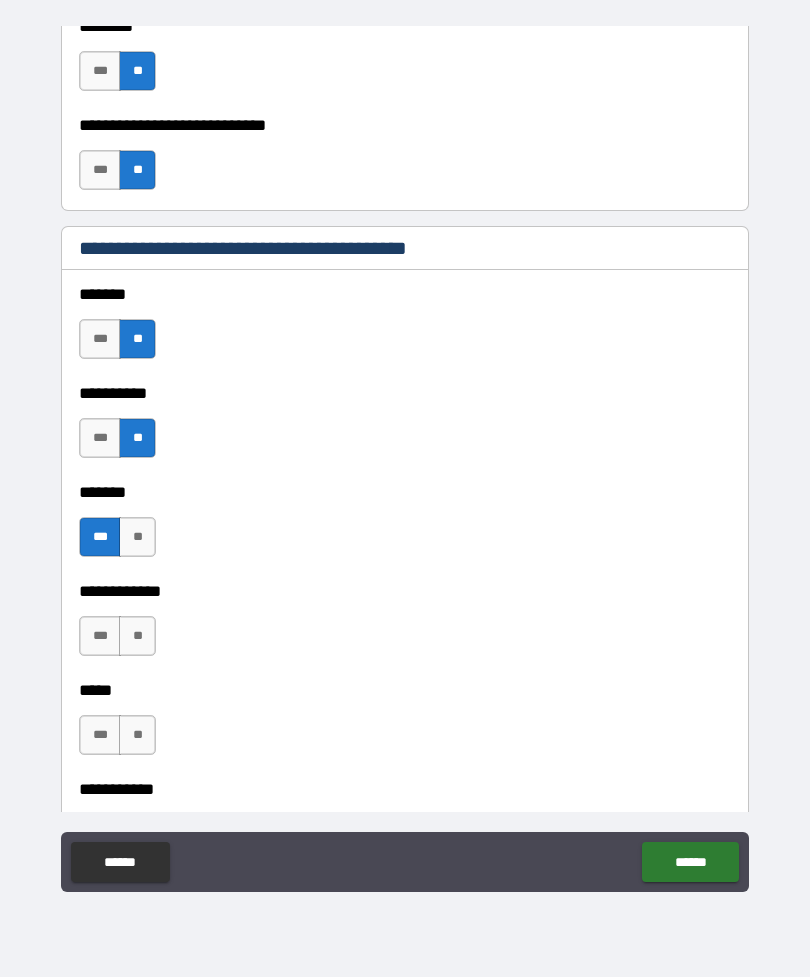 scroll, scrollTop: 1912, scrollLeft: 0, axis: vertical 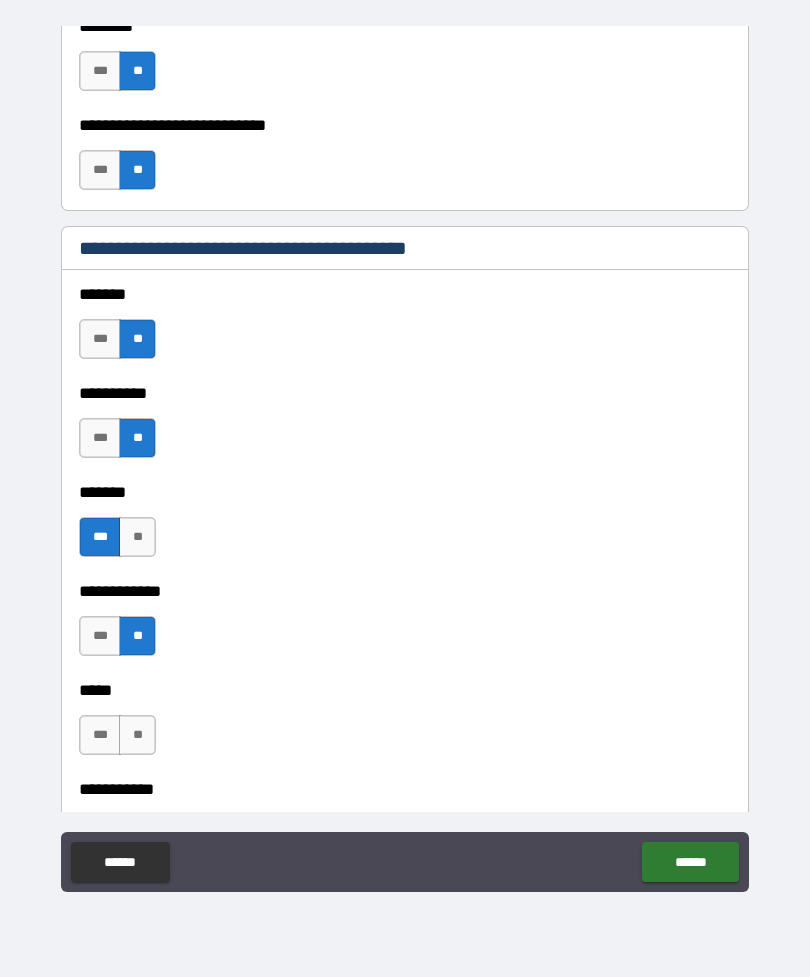 click on "**" at bounding box center [137, 735] 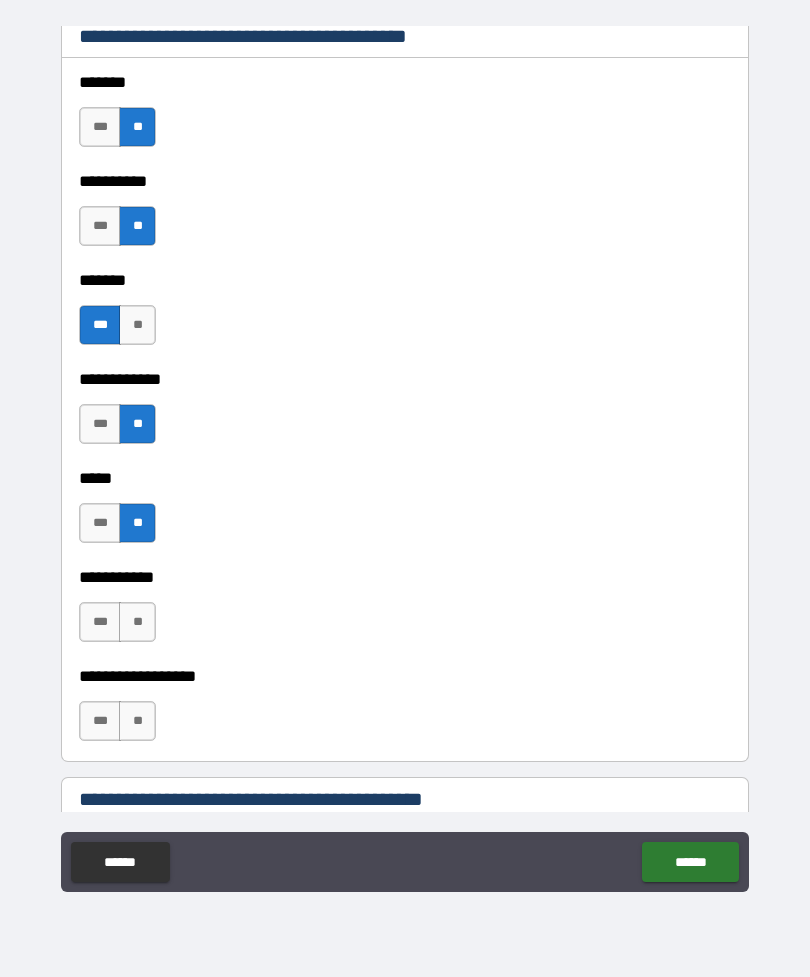 scroll, scrollTop: 2128, scrollLeft: 0, axis: vertical 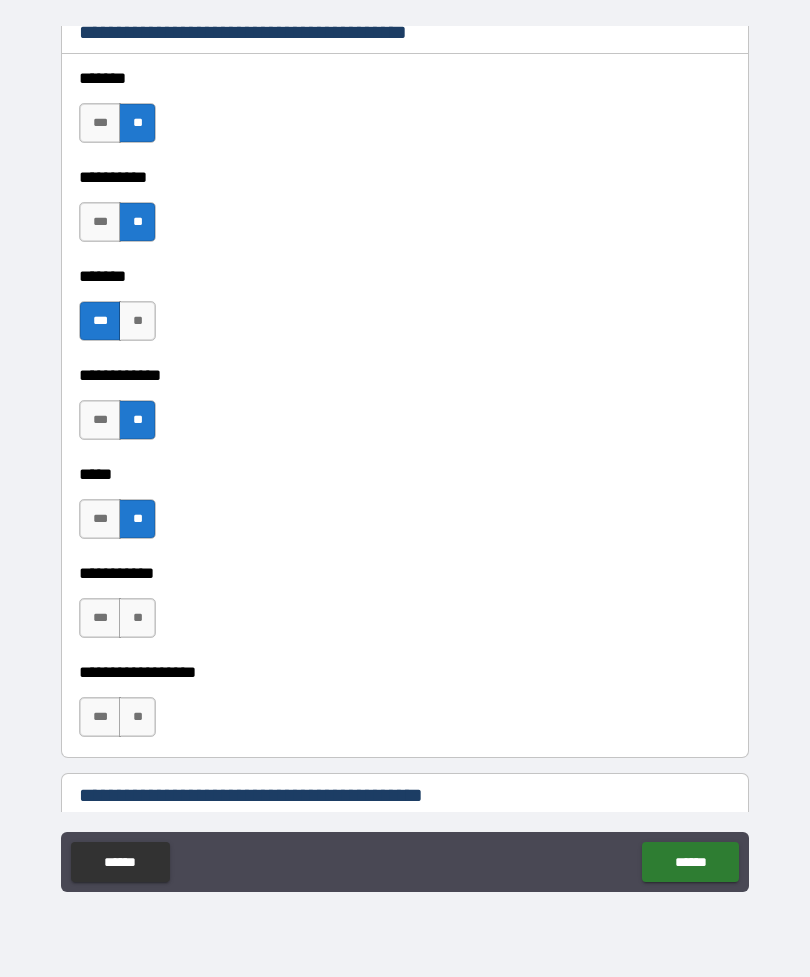 click on "**" at bounding box center (137, 618) 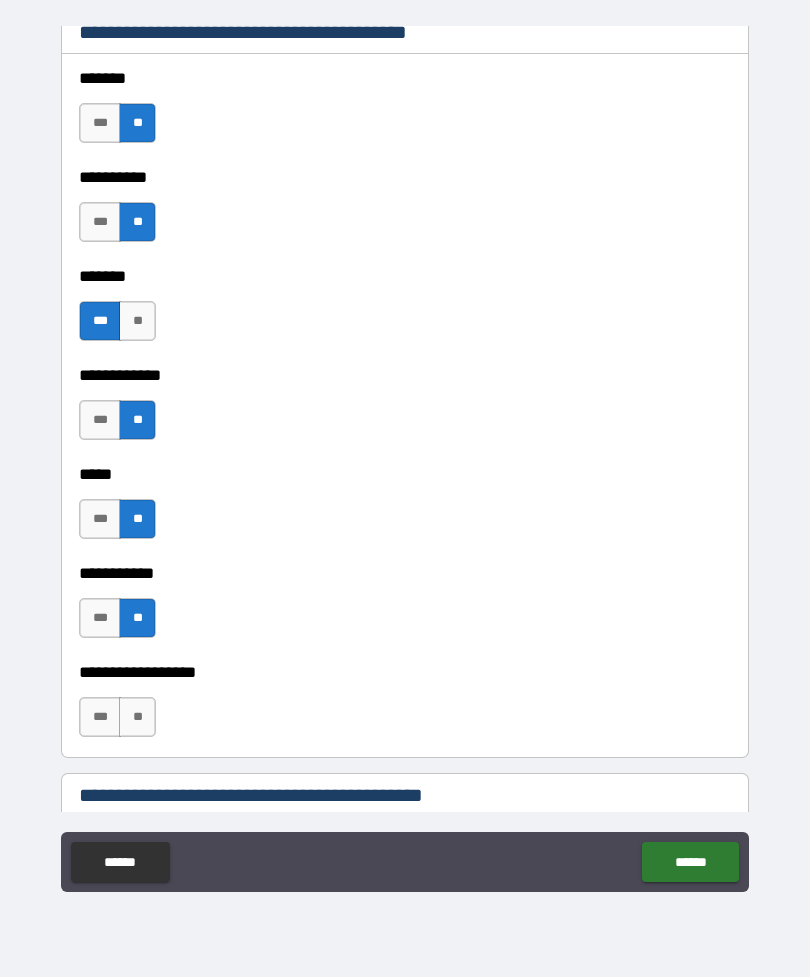 click on "**" at bounding box center (137, 717) 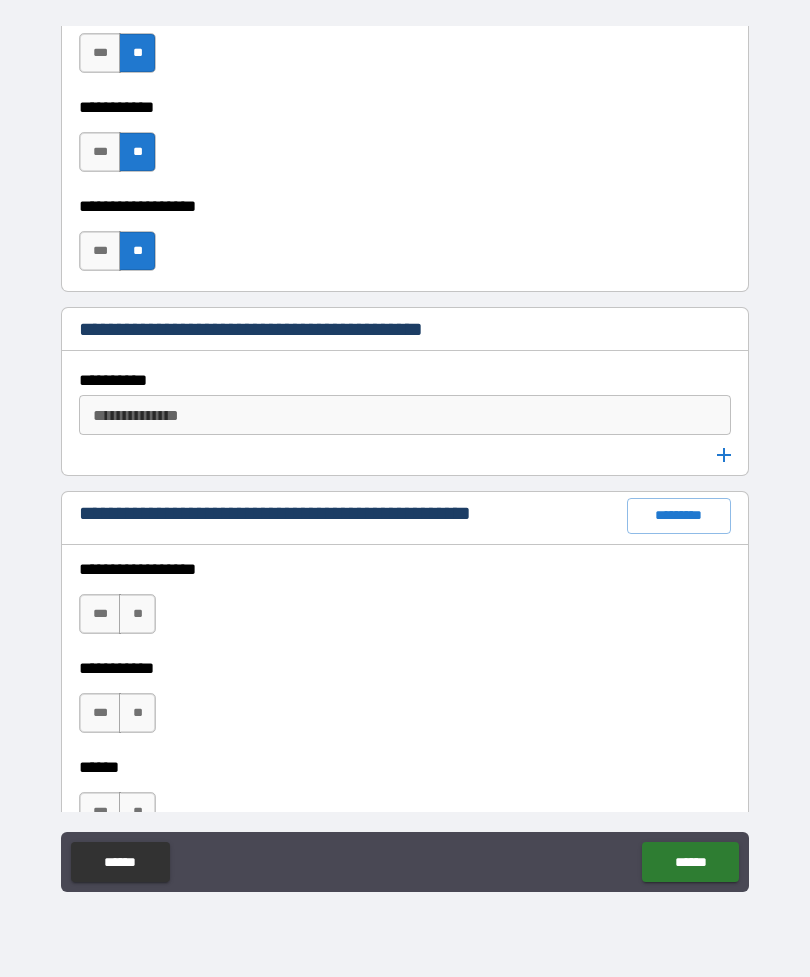 scroll, scrollTop: 2596, scrollLeft: 0, axis: vertical 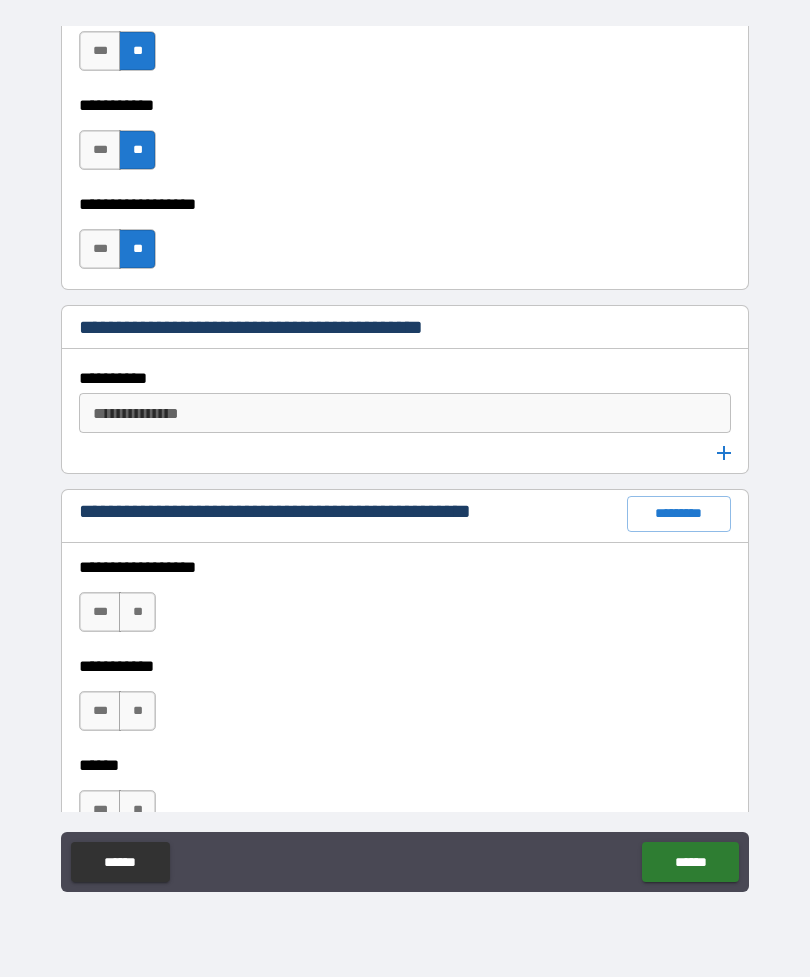 click on "**" at bounding box center (137, 612) 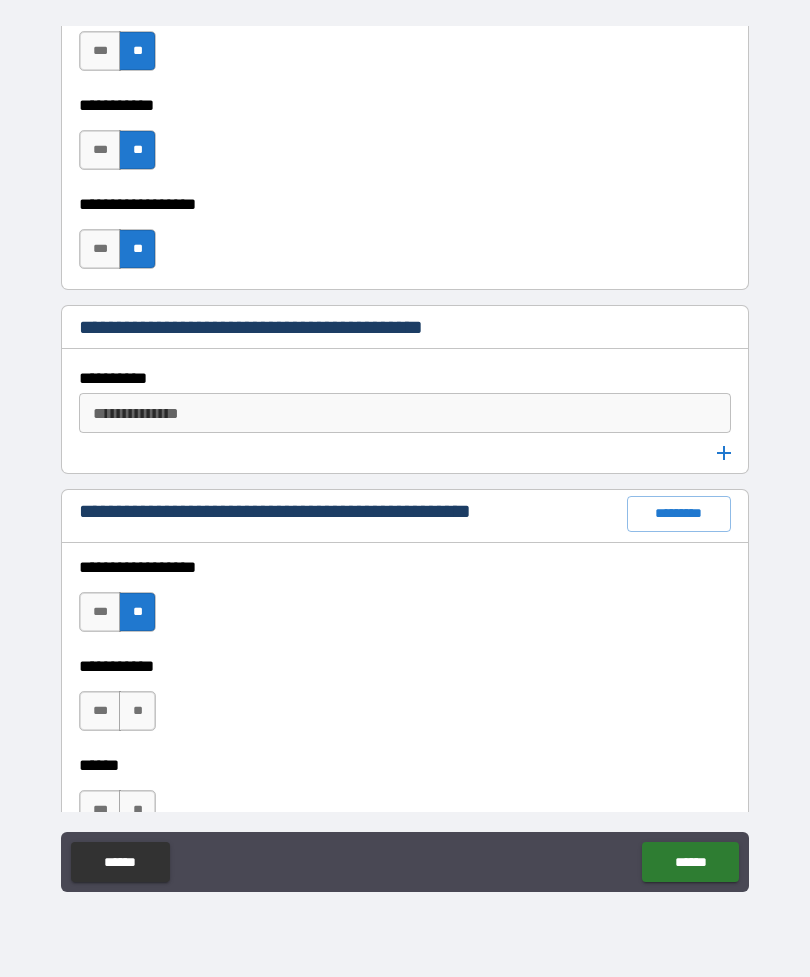click on "***" at bounding box center (100, 711) 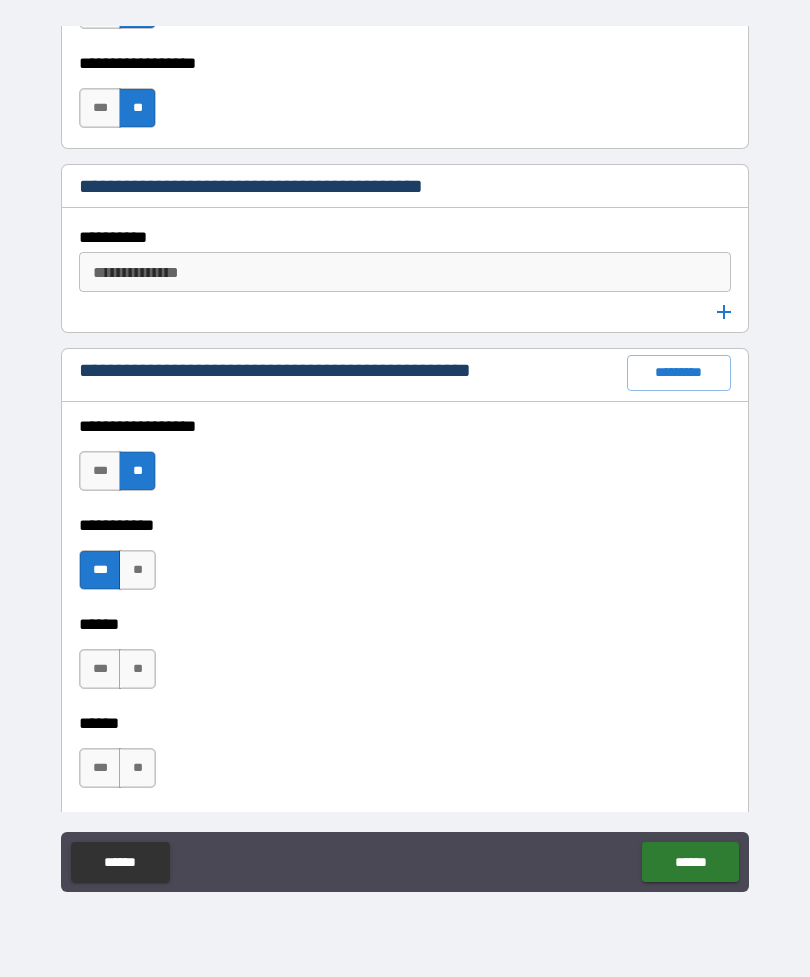 scroll, scrollTop: 2796, scrollLeft: 0, axis: vertical 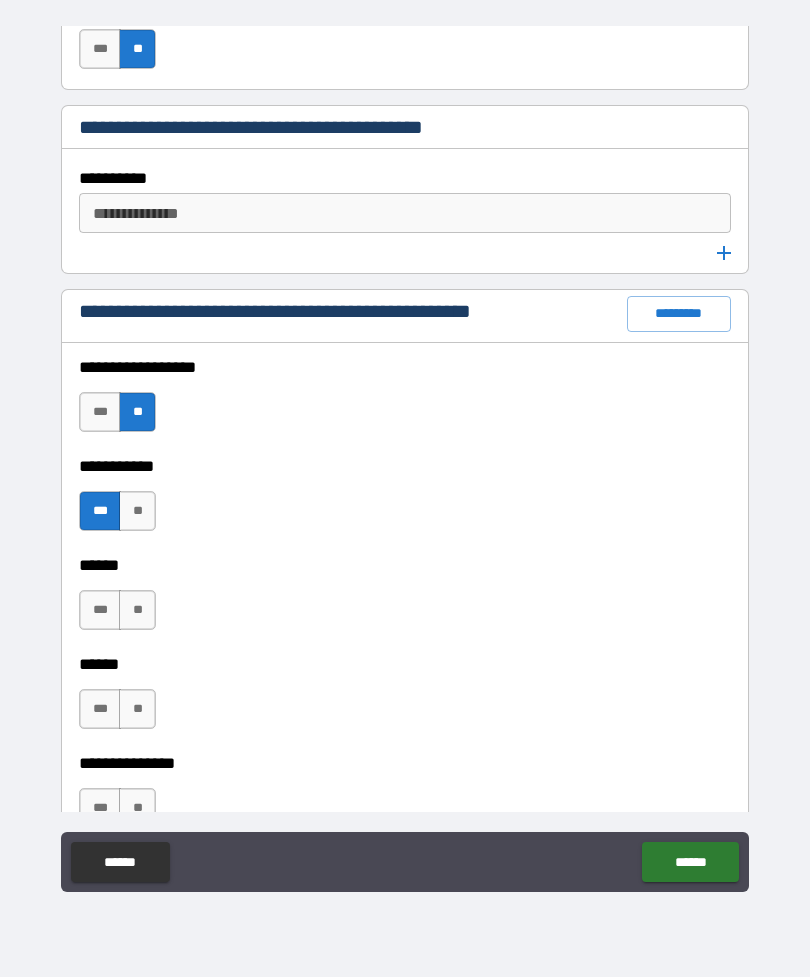 click on "**" at bounding box center [137, 610] 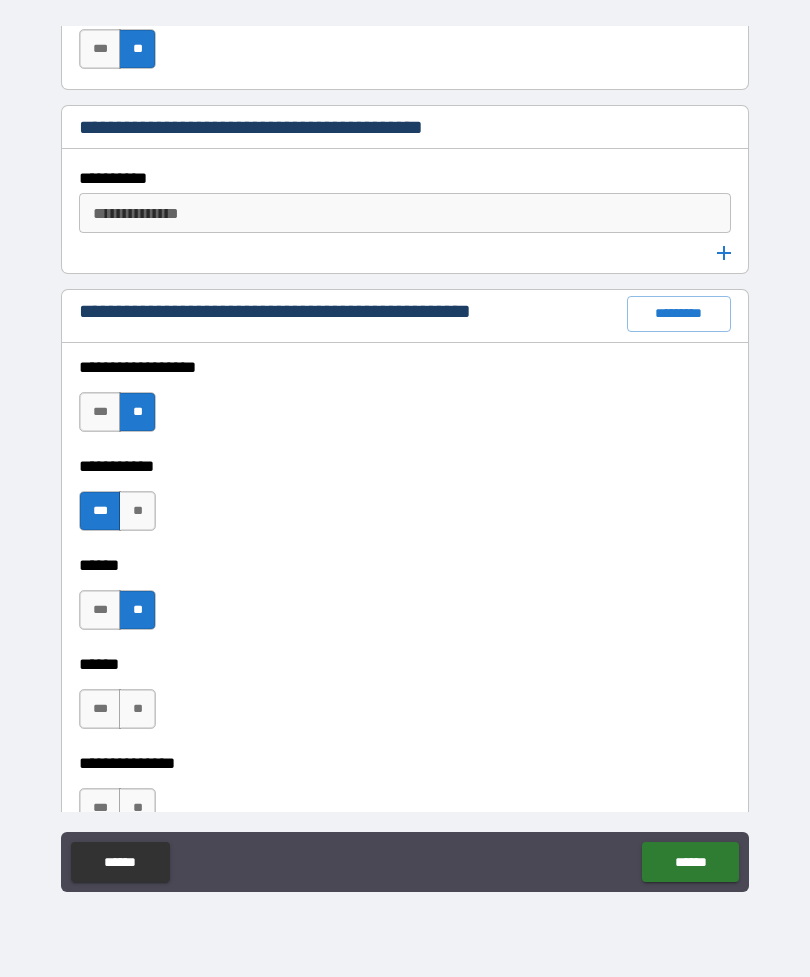 click on "**" at bounding box center (137, 709) 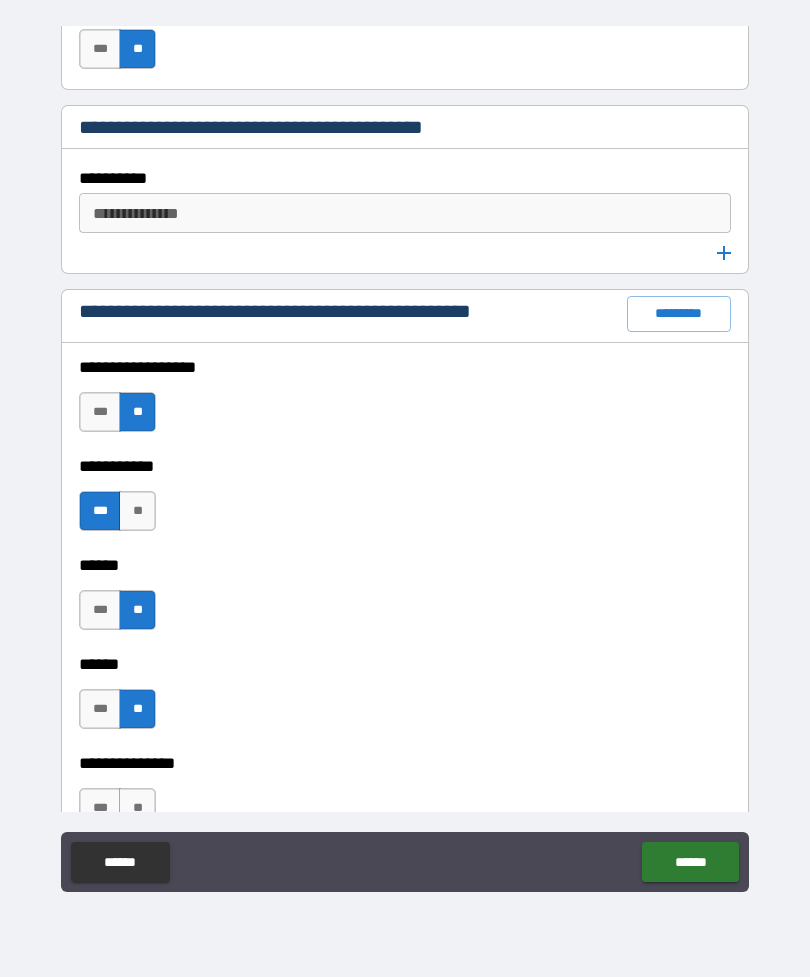 scroll, scrollTop: 3030, scrollLeft: 0, axis: vertical 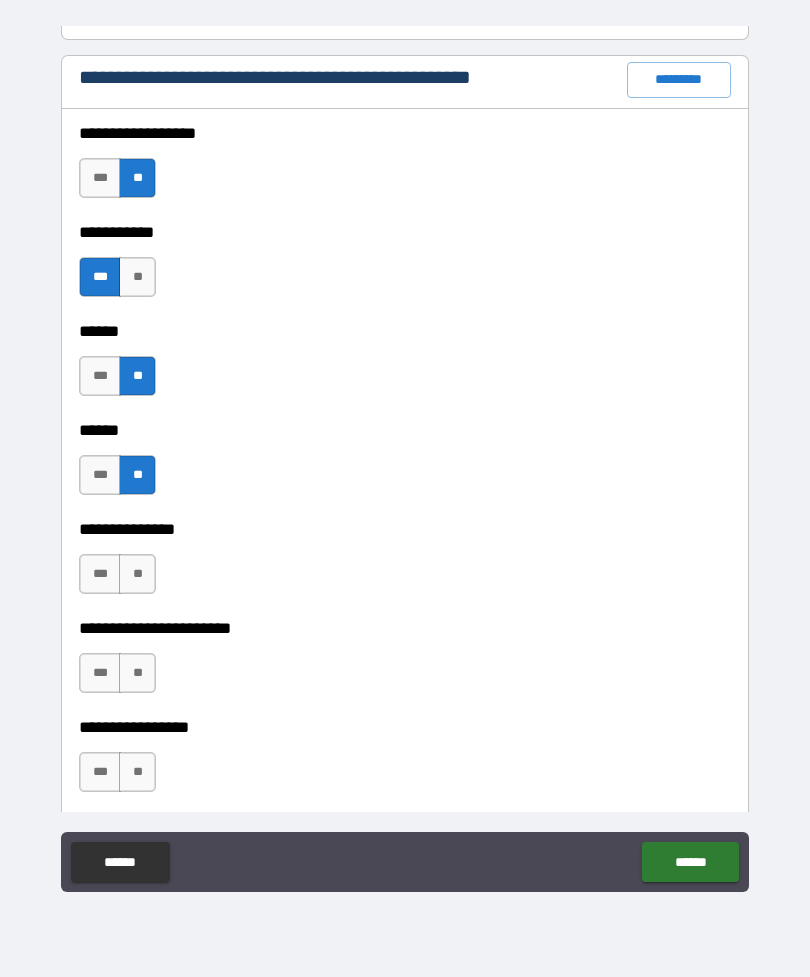click on "**" at bounding box center [137, 574] 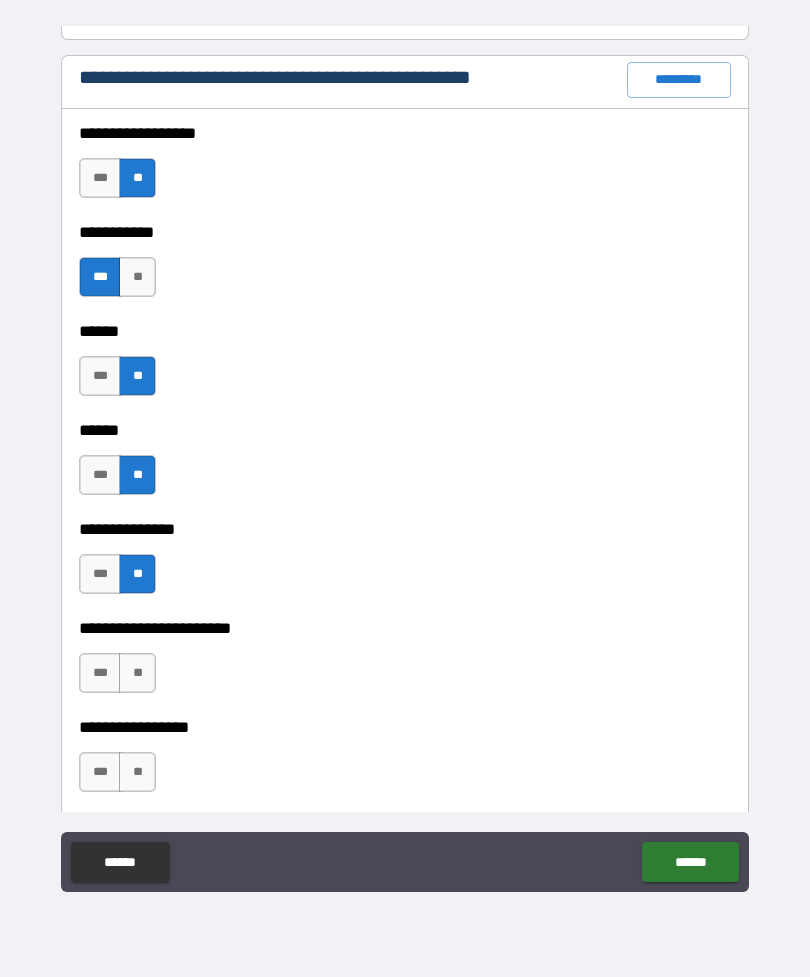 click on "**" at bounding box center (137, 673) 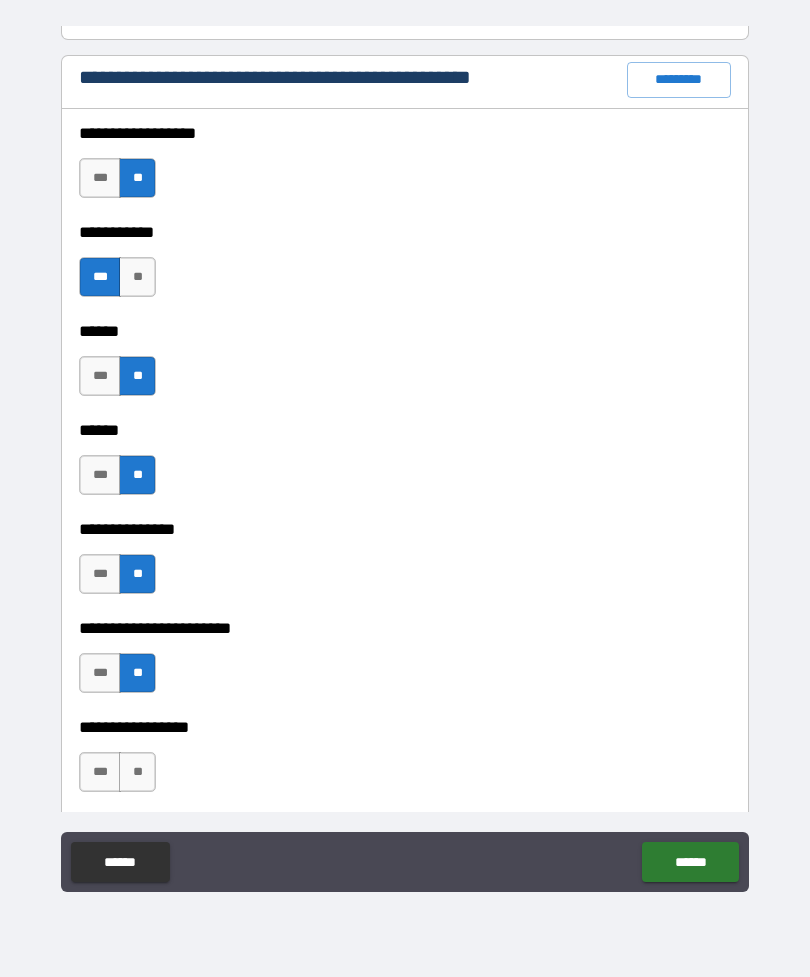 click on "**" at bounding box center [137, 772] 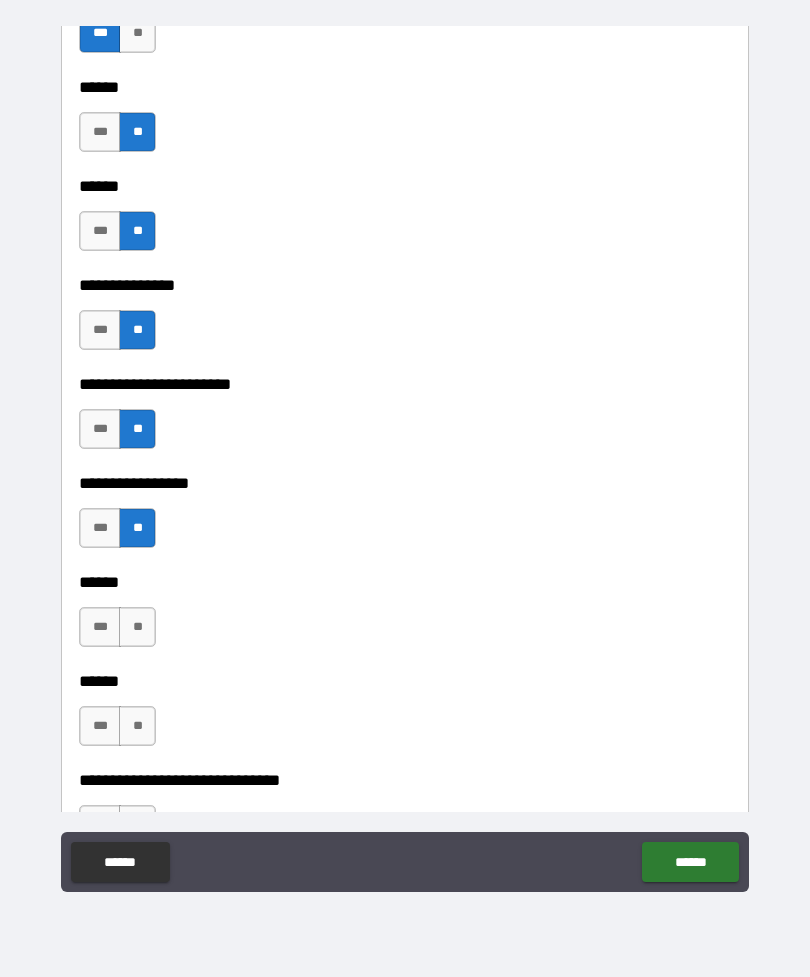 scroll, scrollTop: 3305, scrollLeft: 0, axis: vertical 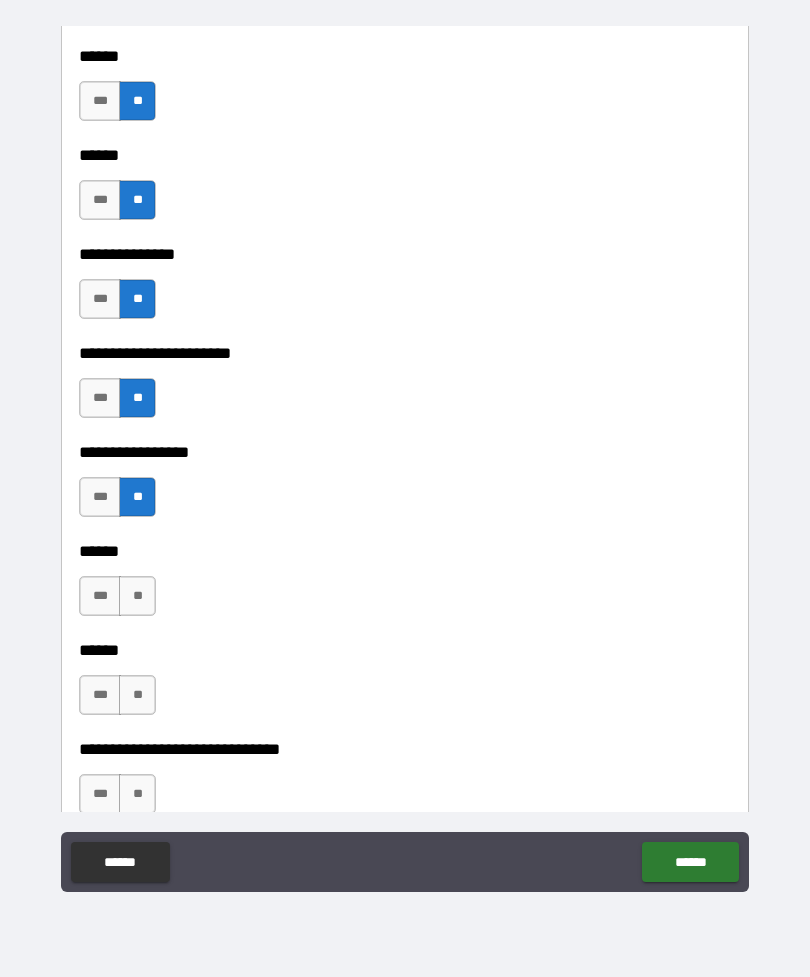 click on "**" at bounding box center (137, 596) 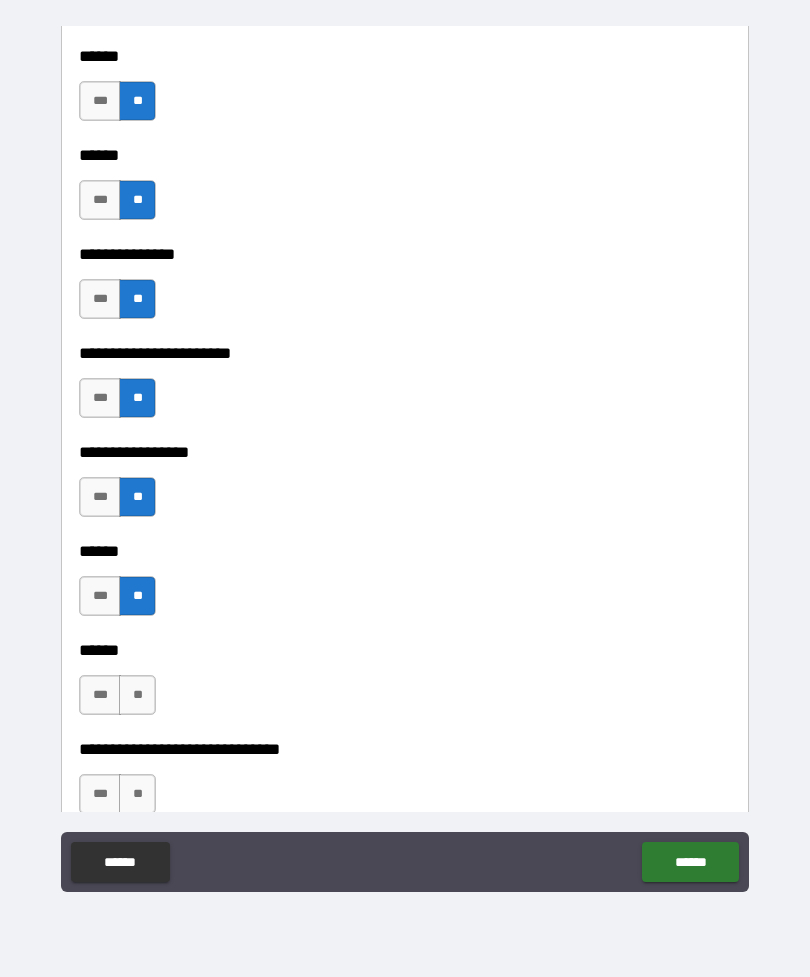 click on "**" at bounding box center (137, 695) 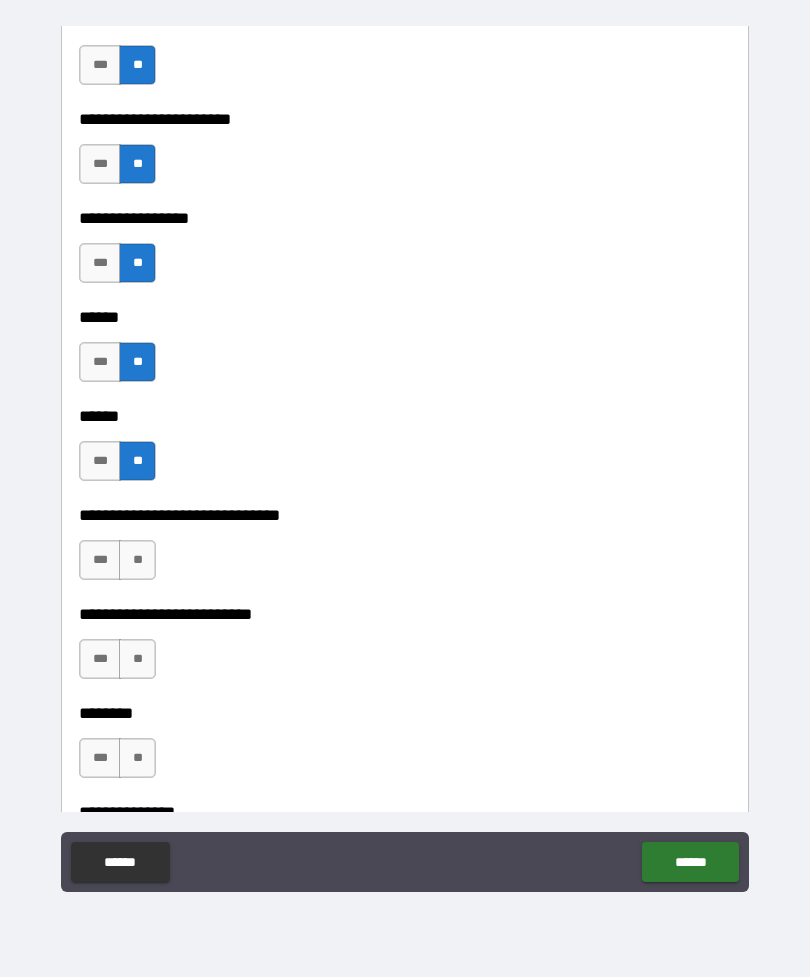 scroll, scrollTop: 3563, scrollLeft: 0, axis: vertical 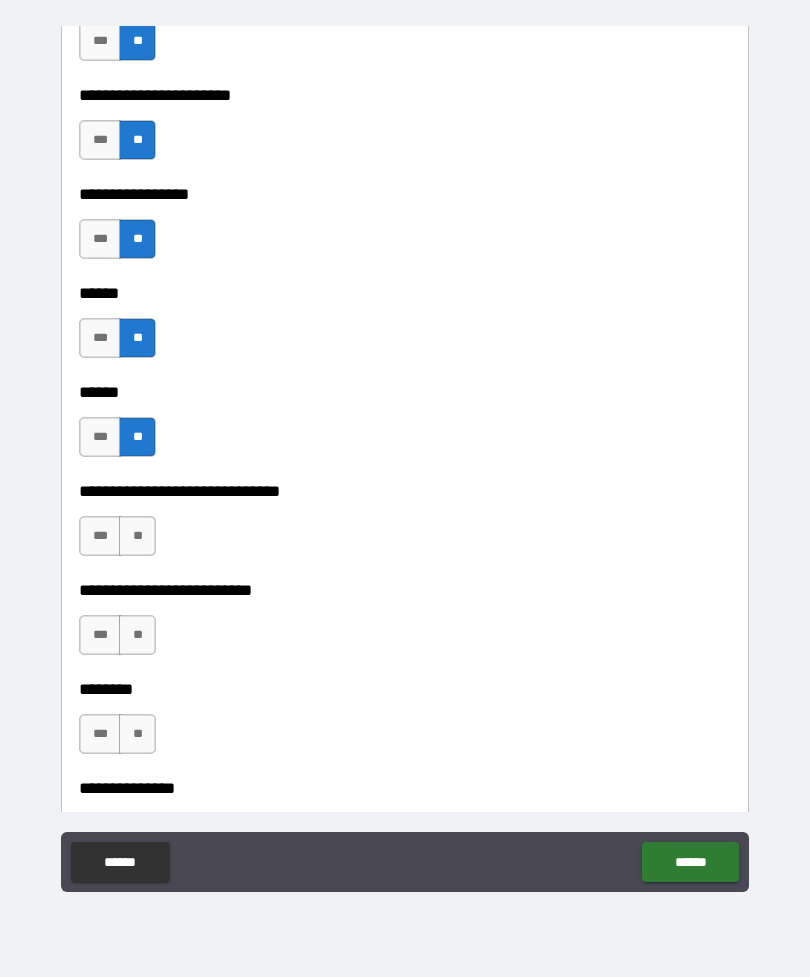 click on "**" at bounding box center (137, 635) 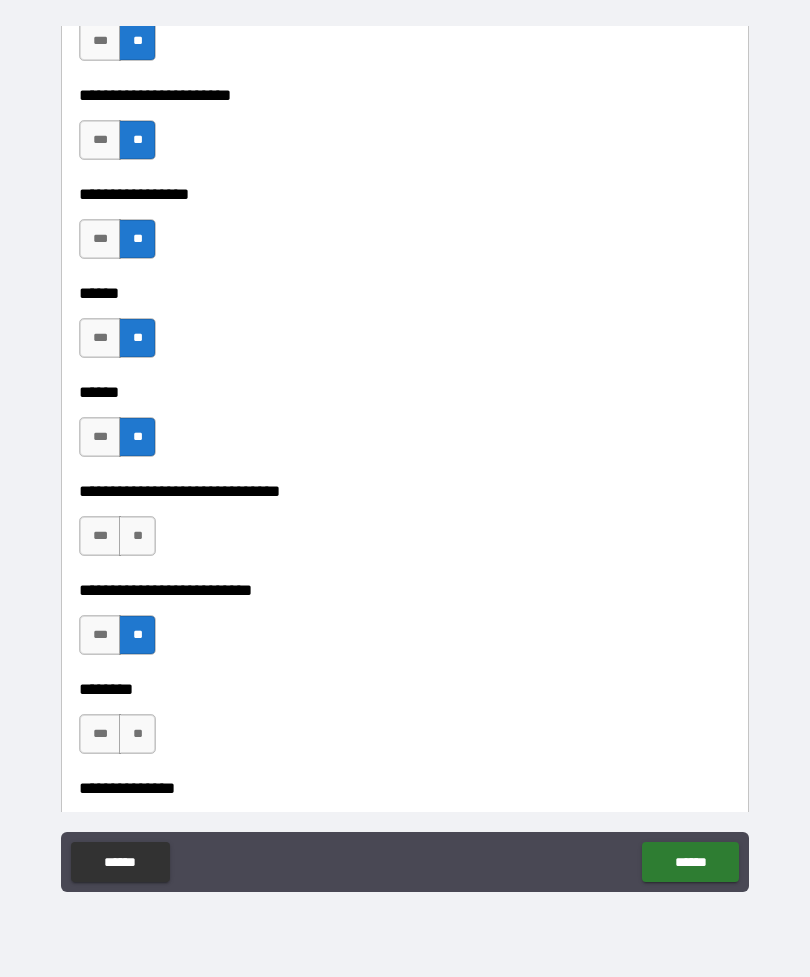 click on "**" at bounding box center [137, 536] 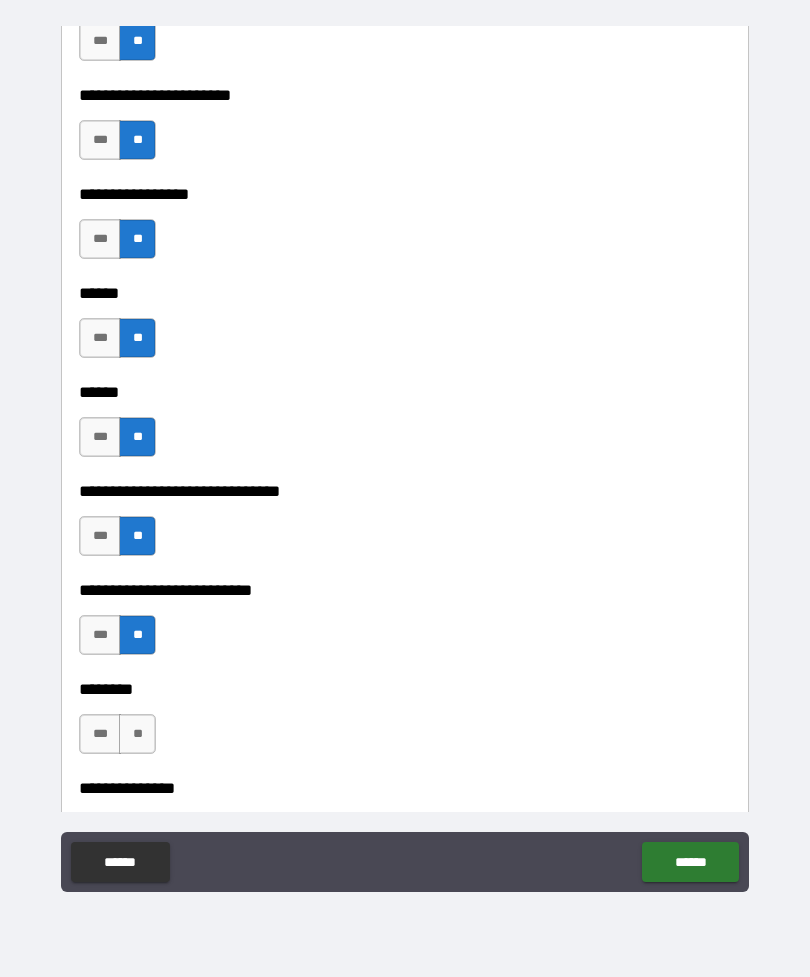click on "**" at bounding box center (137, 734) 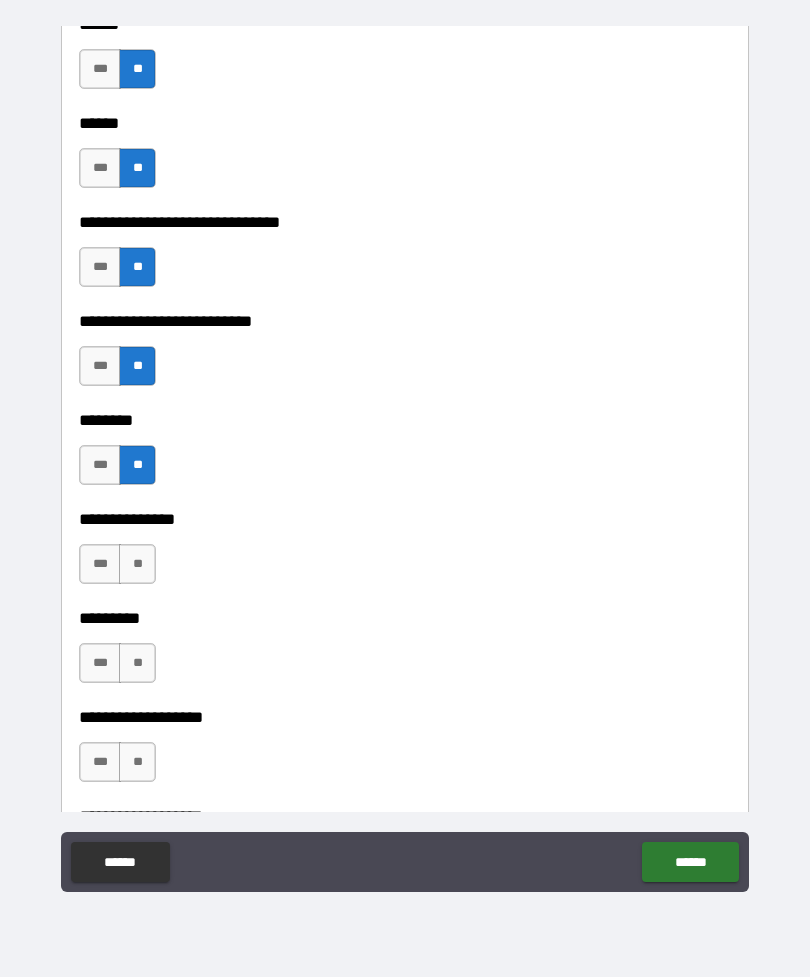 scroll, scrollTop: 3845, scrollLeft: 0, axis: vertical 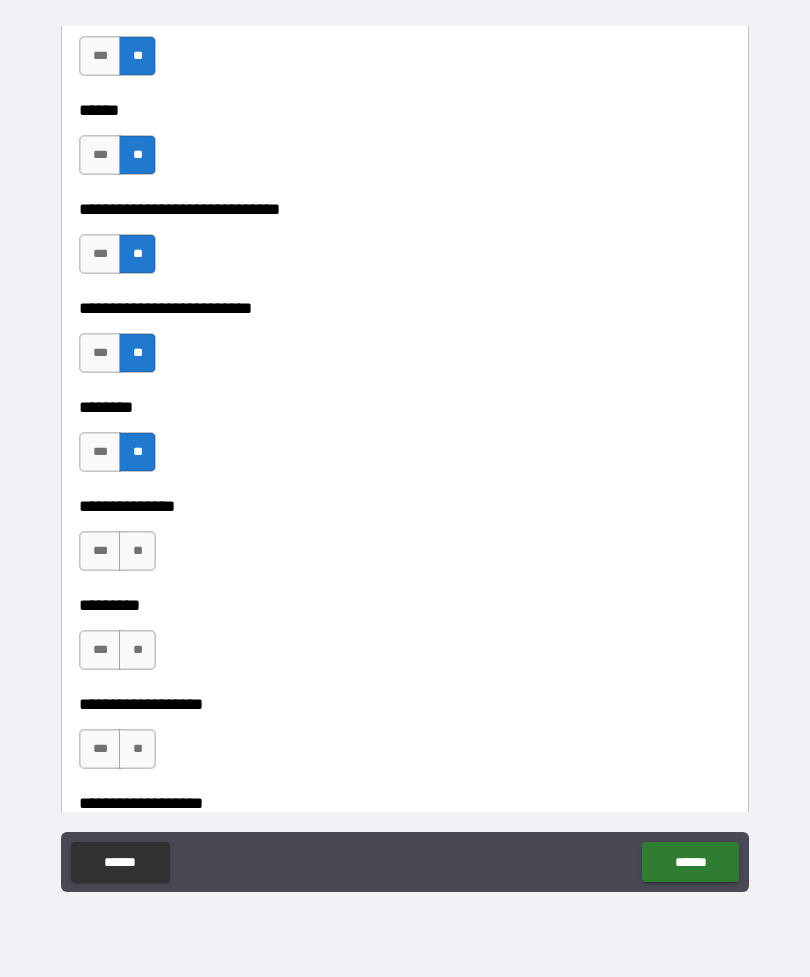 click on "**" at bounding box center (137, 551) 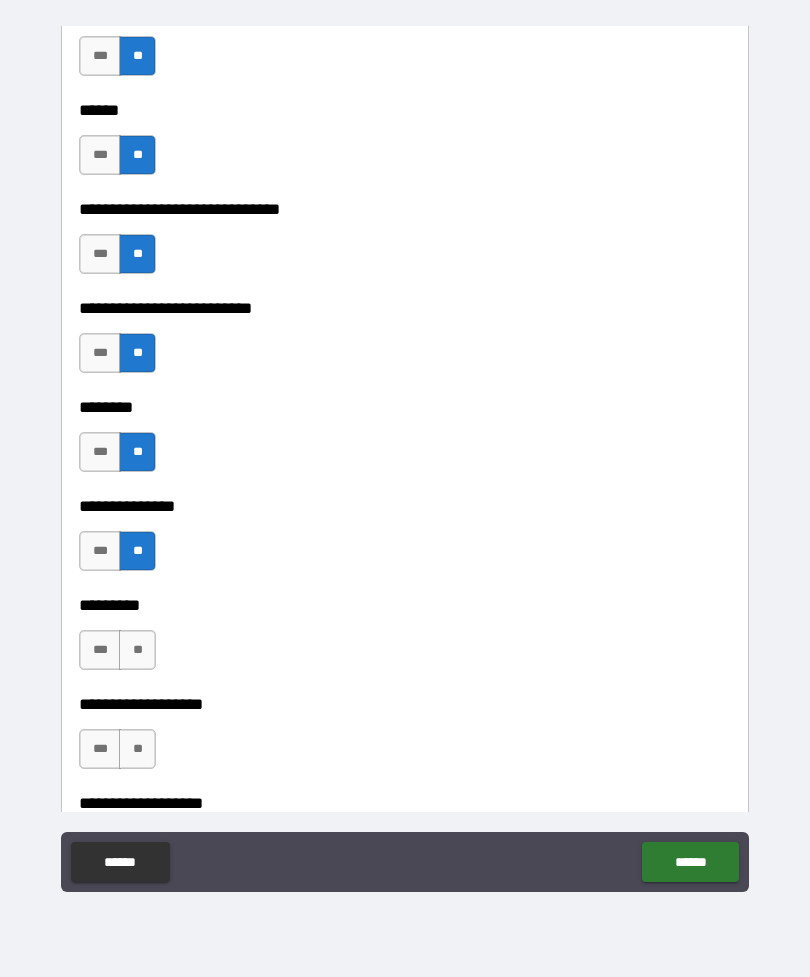 click on "**" at bounding box center (137, 650) 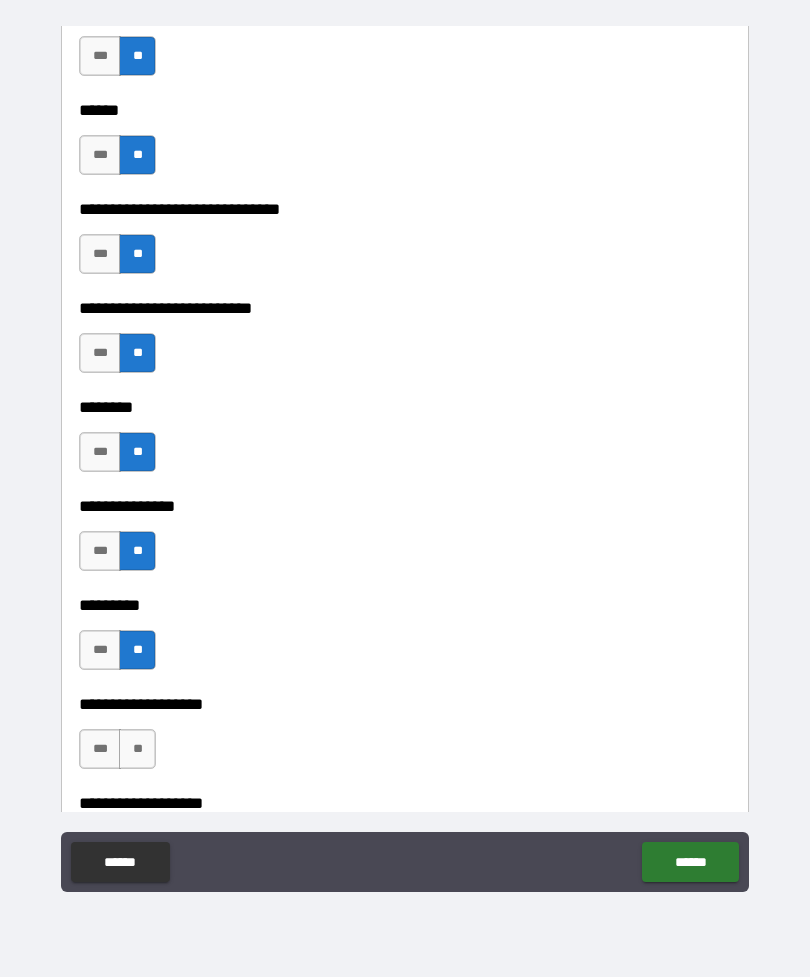 click on "**" at bounding box center (137, 749) 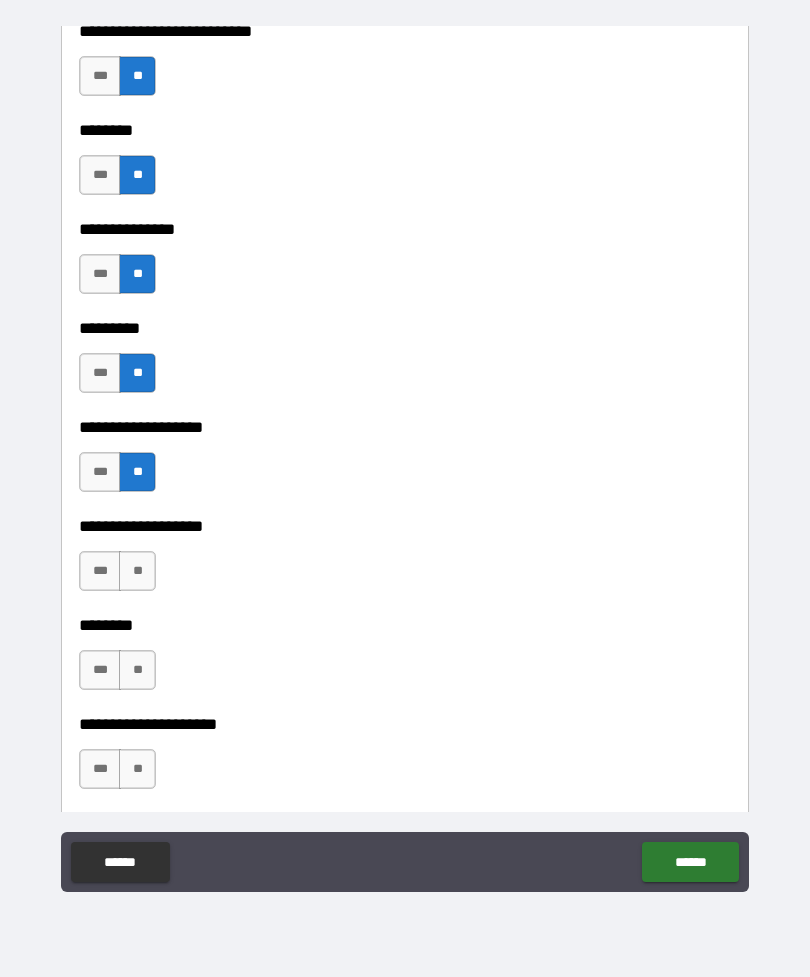 scroll, scrollTop: 4138, scrollLeft: 0, axis: vertical 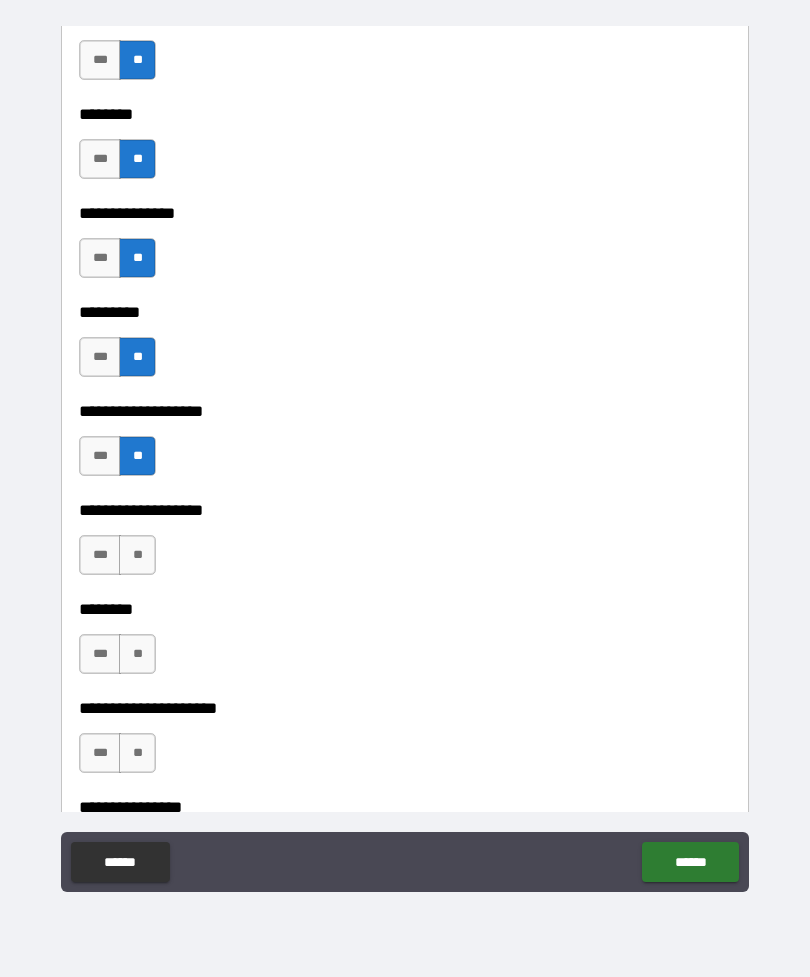click on "**" at bounding box center [137, 555] 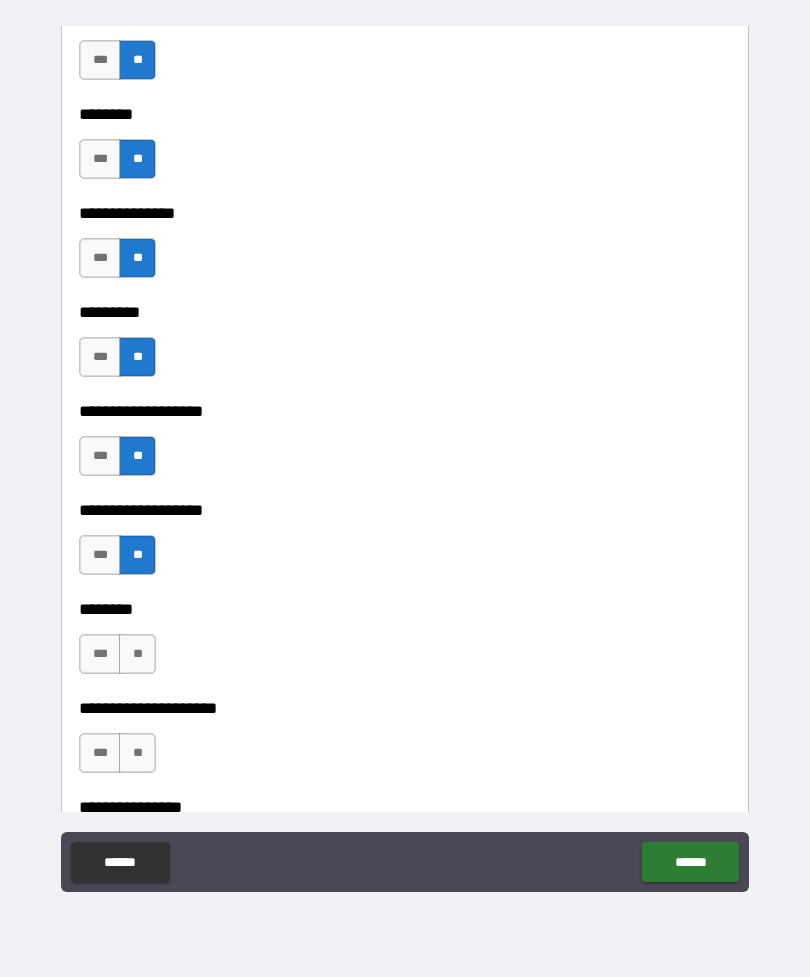 click on "**" at bounding box center (137, 654) 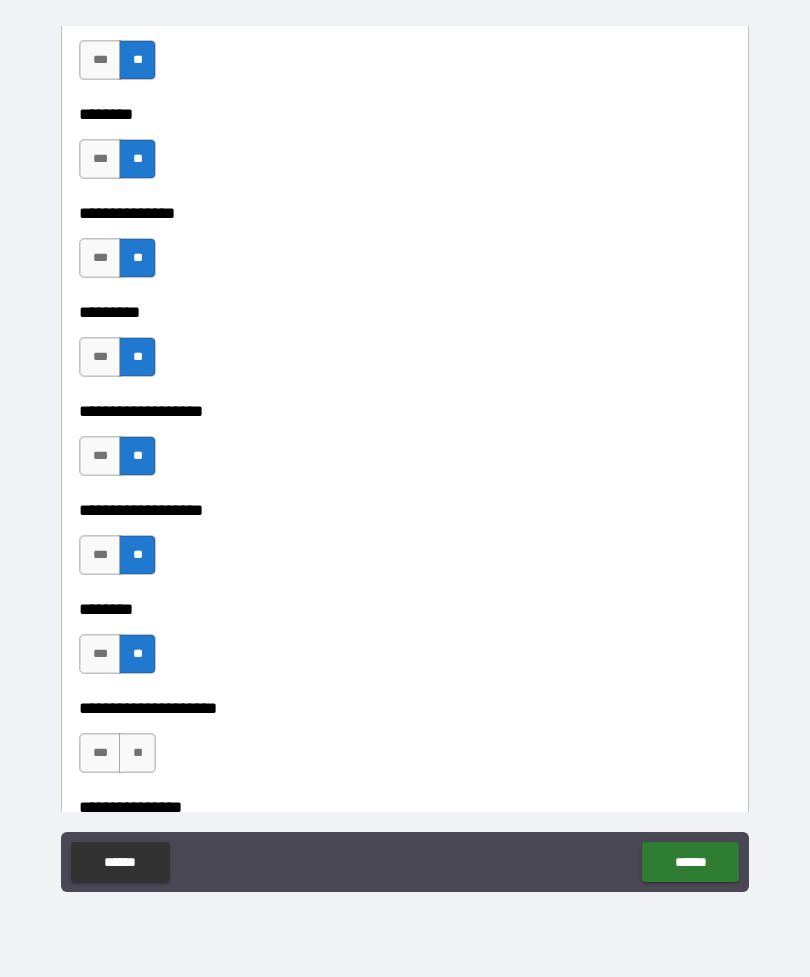 click on "**" at bounding box center [137, 753] 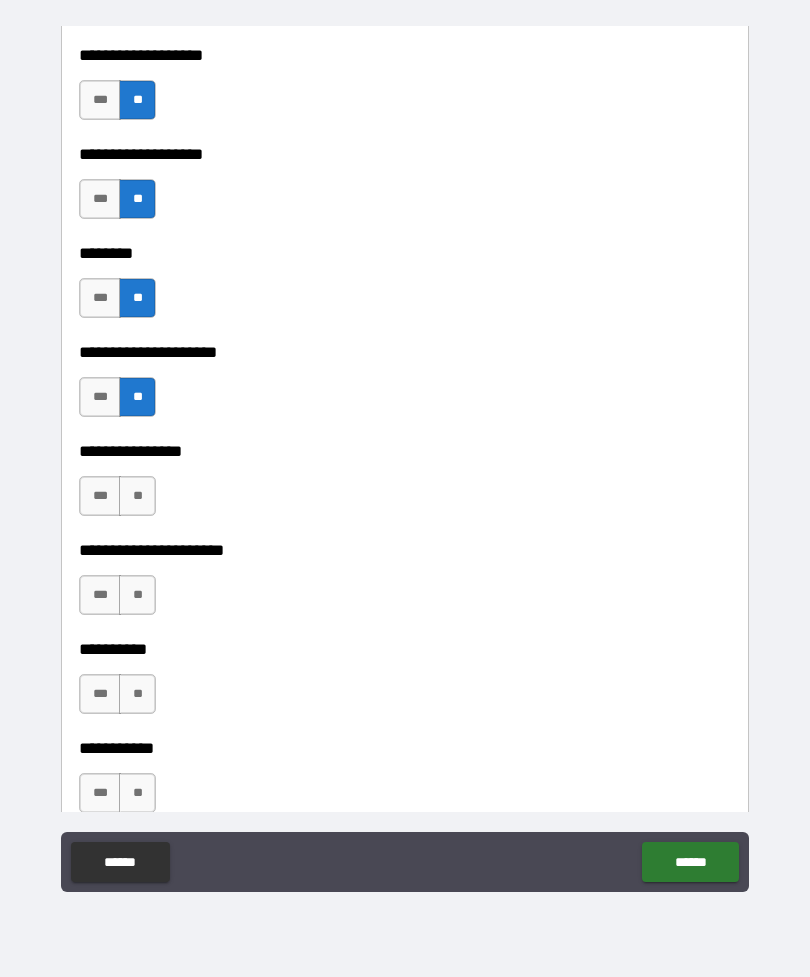 scroll, scrollTop: 4543, scrollLeft: 0, axis: vertical 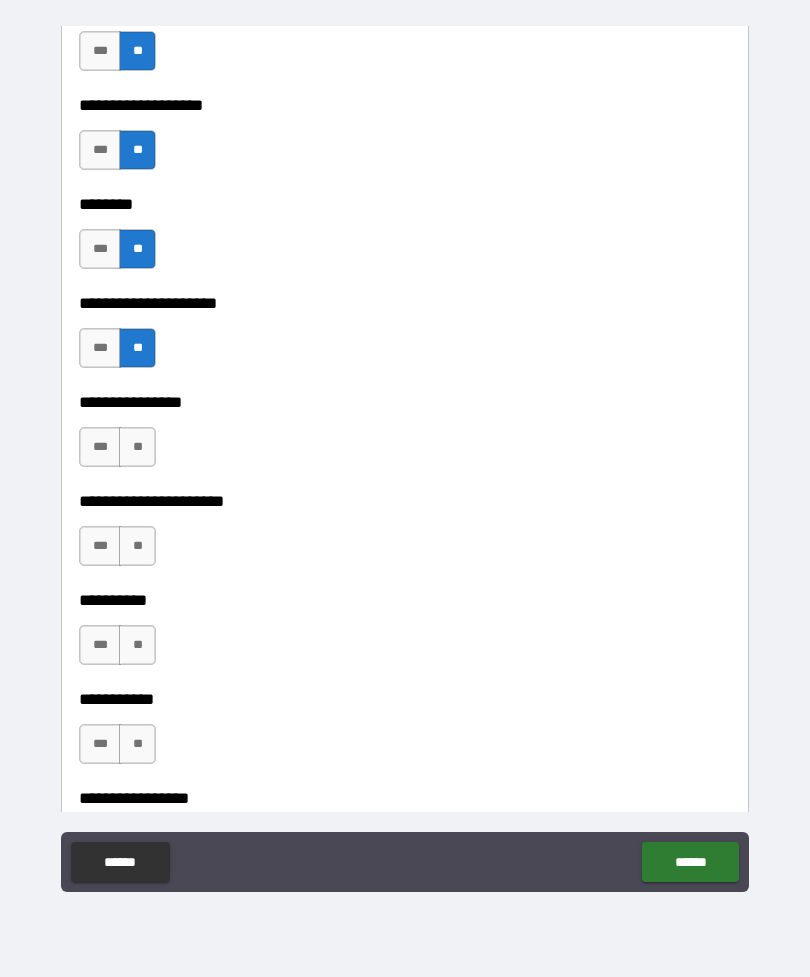 click on "**" at bounding box center (137, 447) 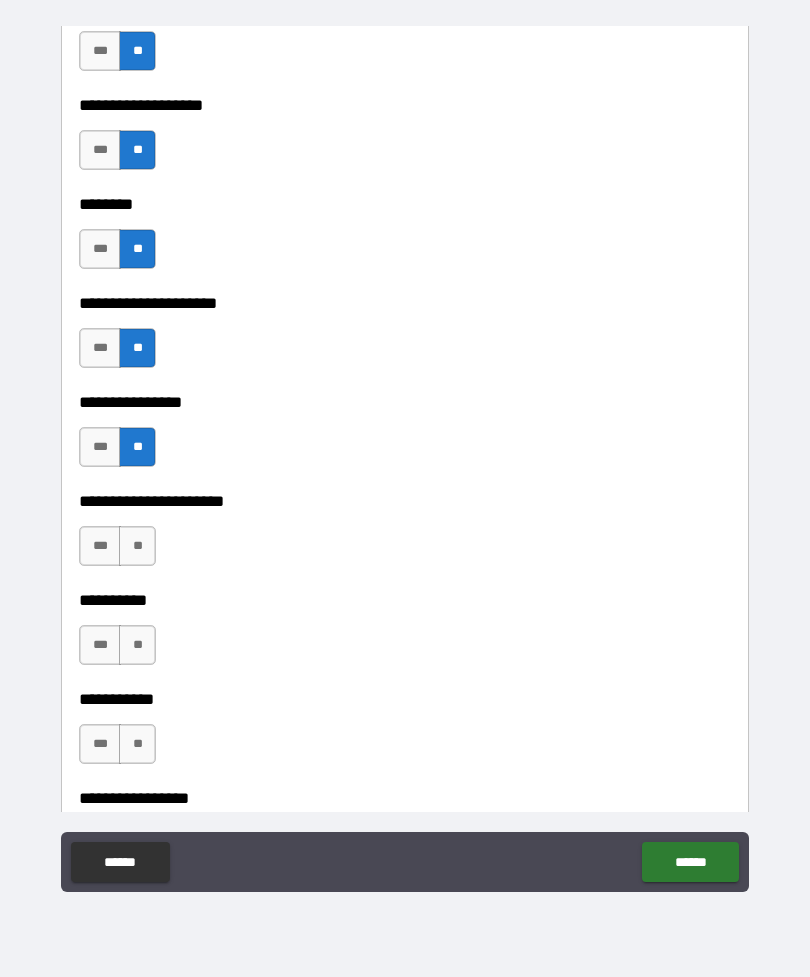 click on "**" at bounding box center (137, 546) 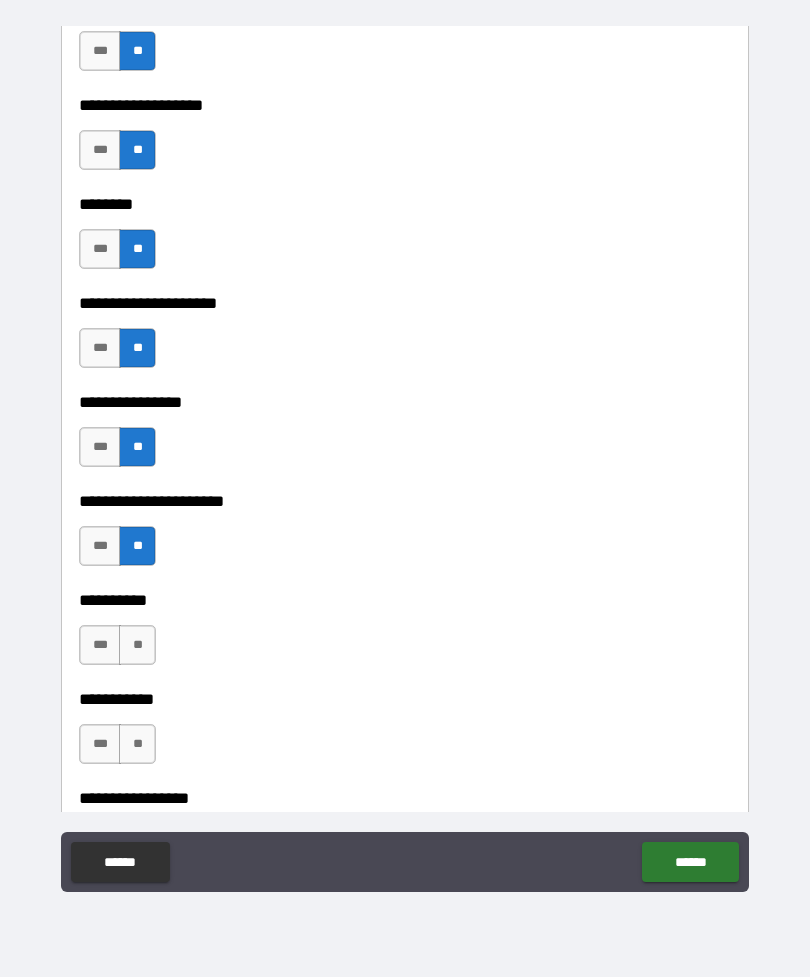 click on "**" at bounding box center (137, 645) 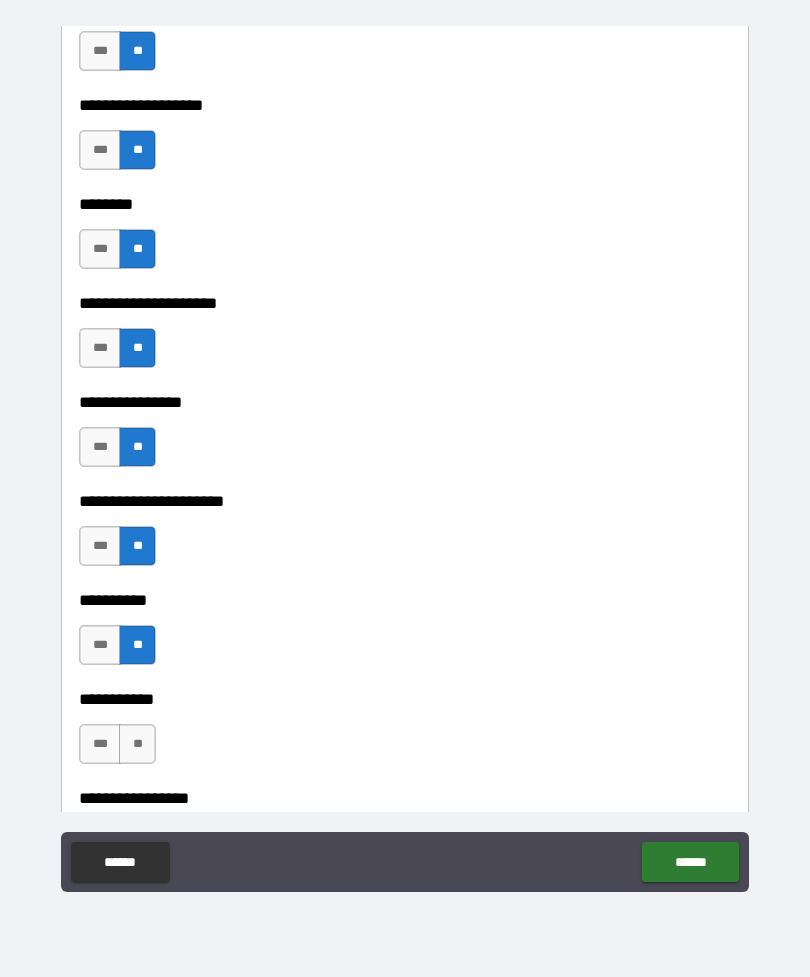 click on "**" at bounding box center (137, 744) 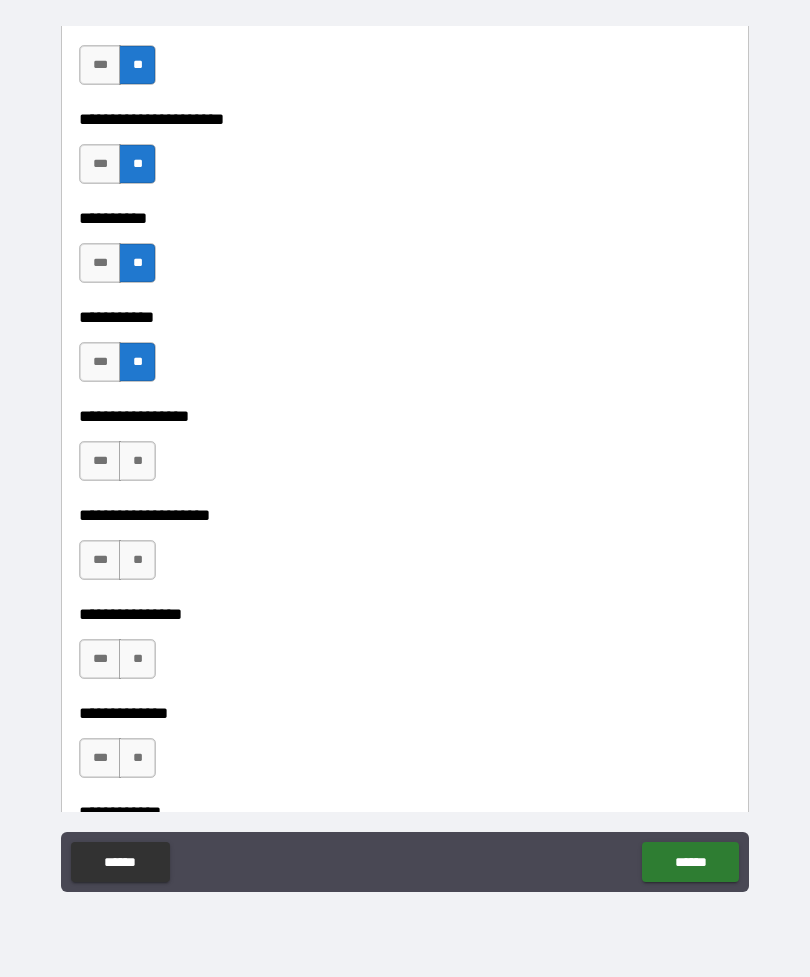 scroll, scrollTop: 4925, scrollLeft: 0, axis: vertical 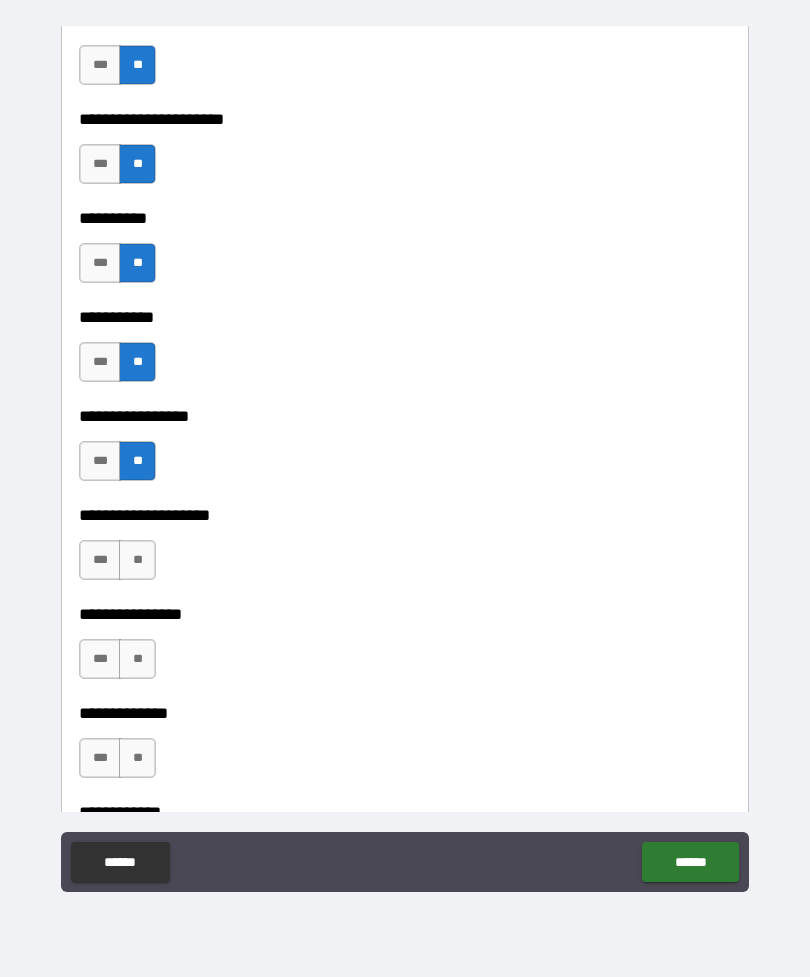 click on "***" at bounding box center (100, 560) 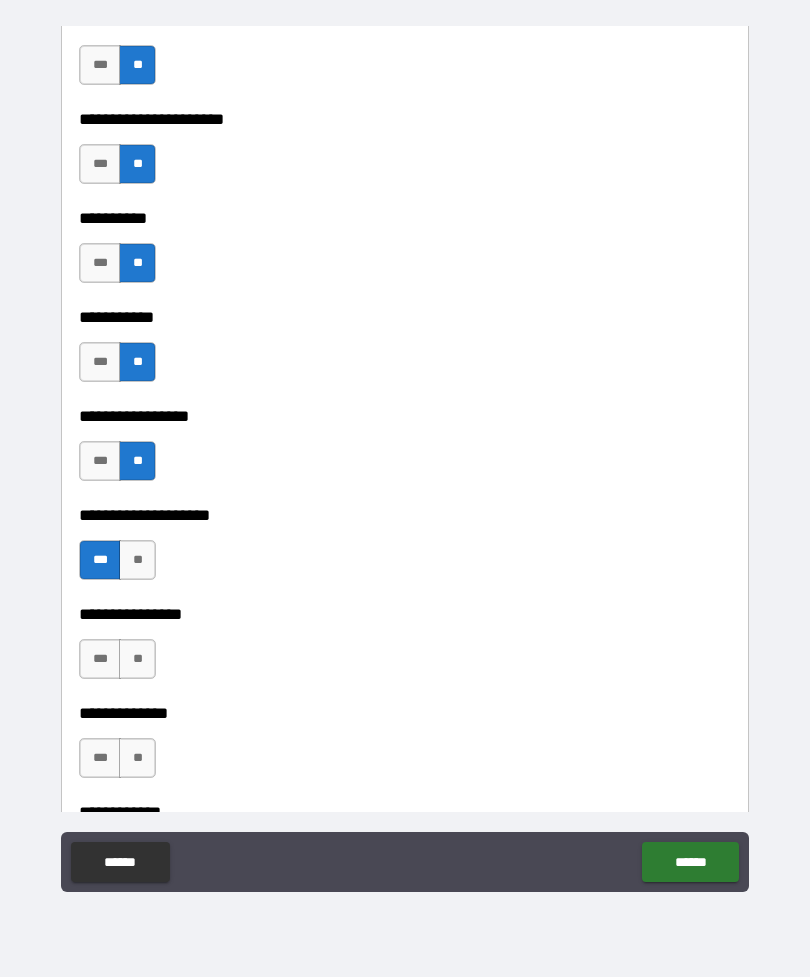 click on "**" at bounding box center (137, 659) 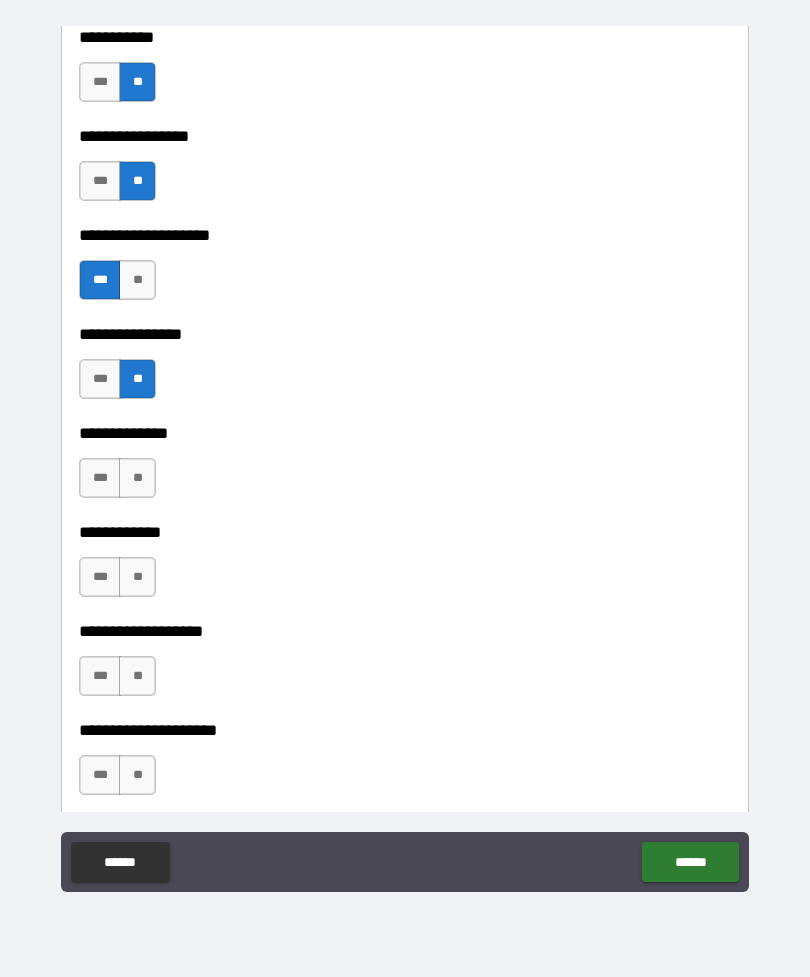 scroll, scrollTop: 5206, scrollLeft: 0, axis: vertical 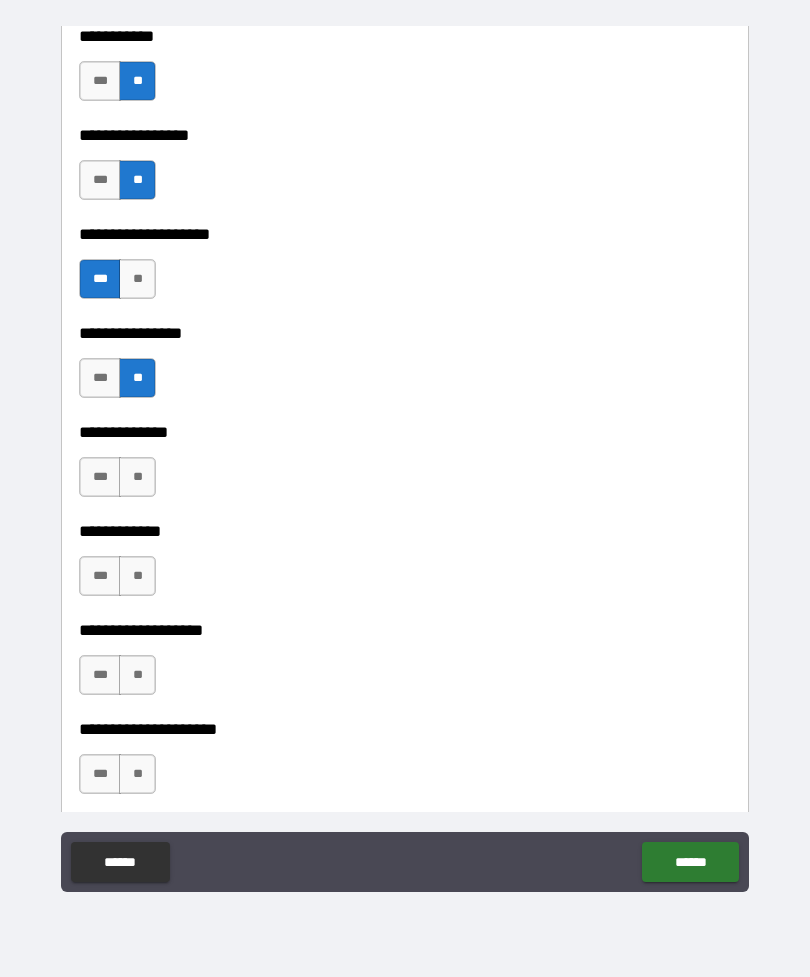 click on "**" at bounding box center [137, 477] 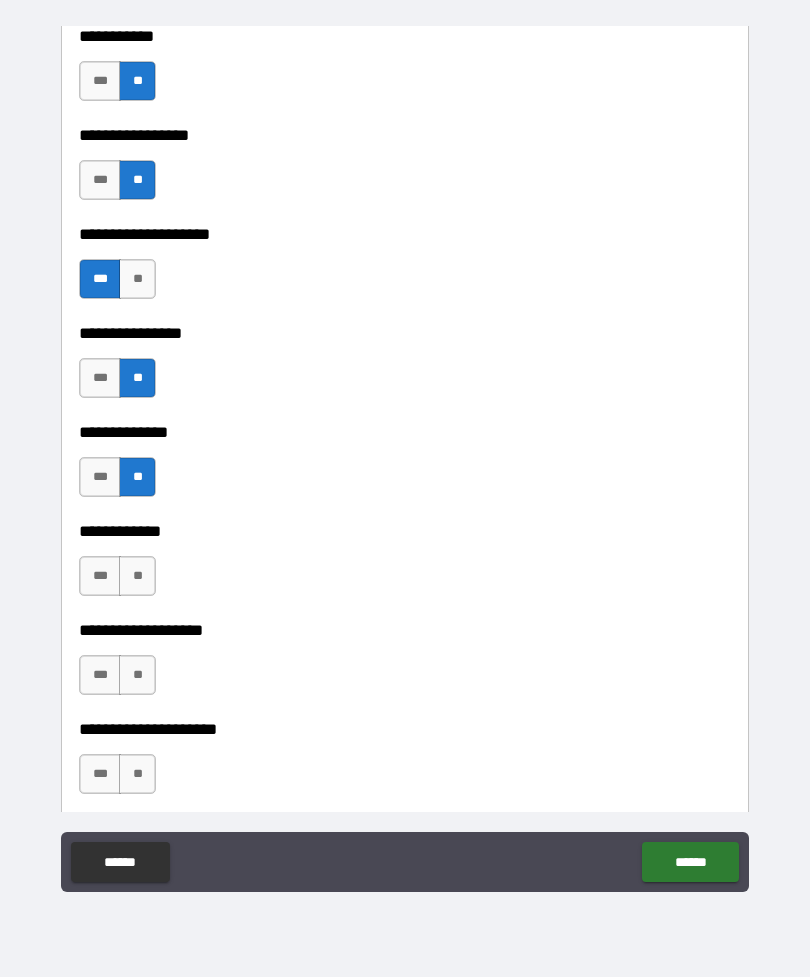 click on "**" at bounding box center [137, 576] 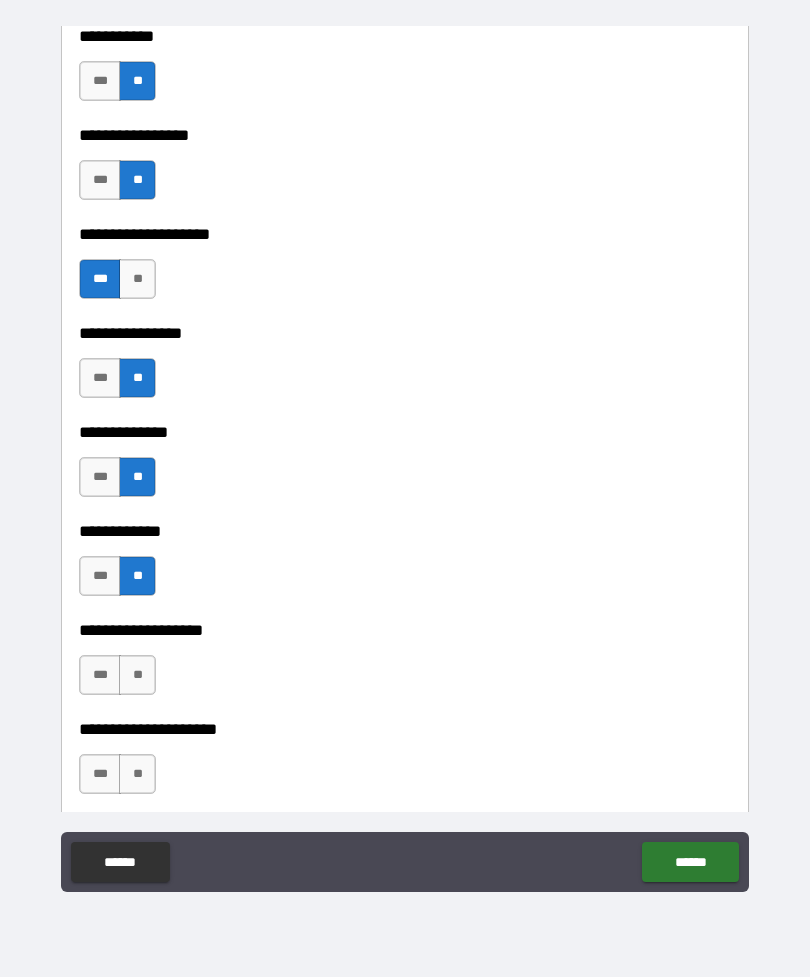 click on "***" at bounding box center (100, 675) 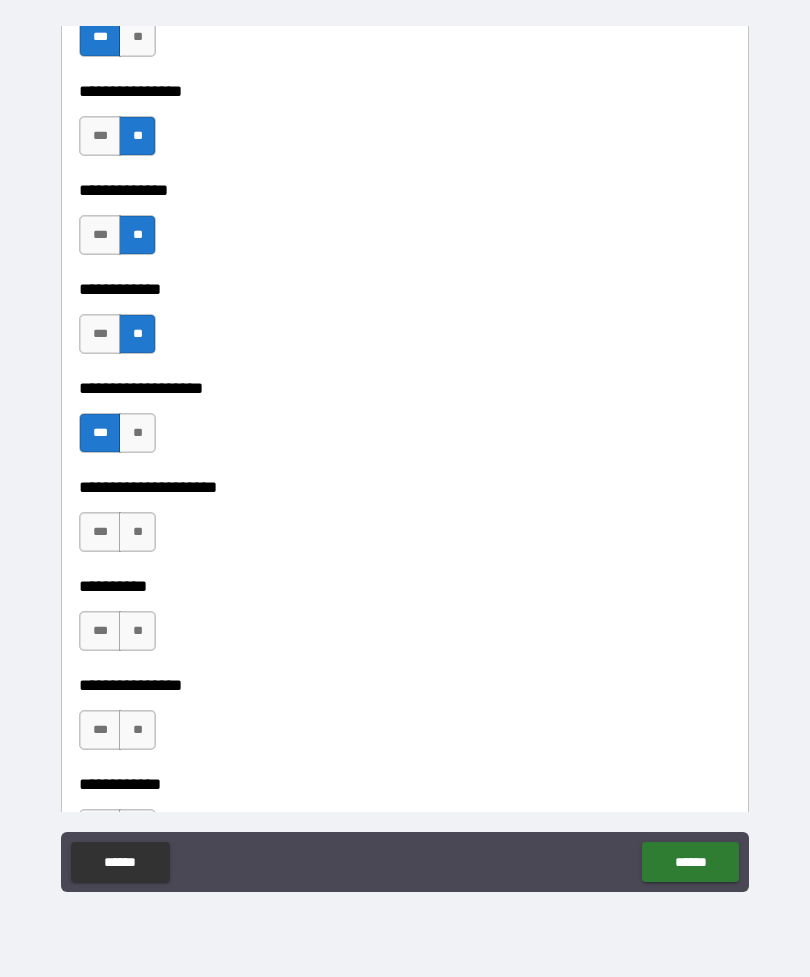 scroll, scrollTop: 5451, scrollLeft: 0, axis: vertical 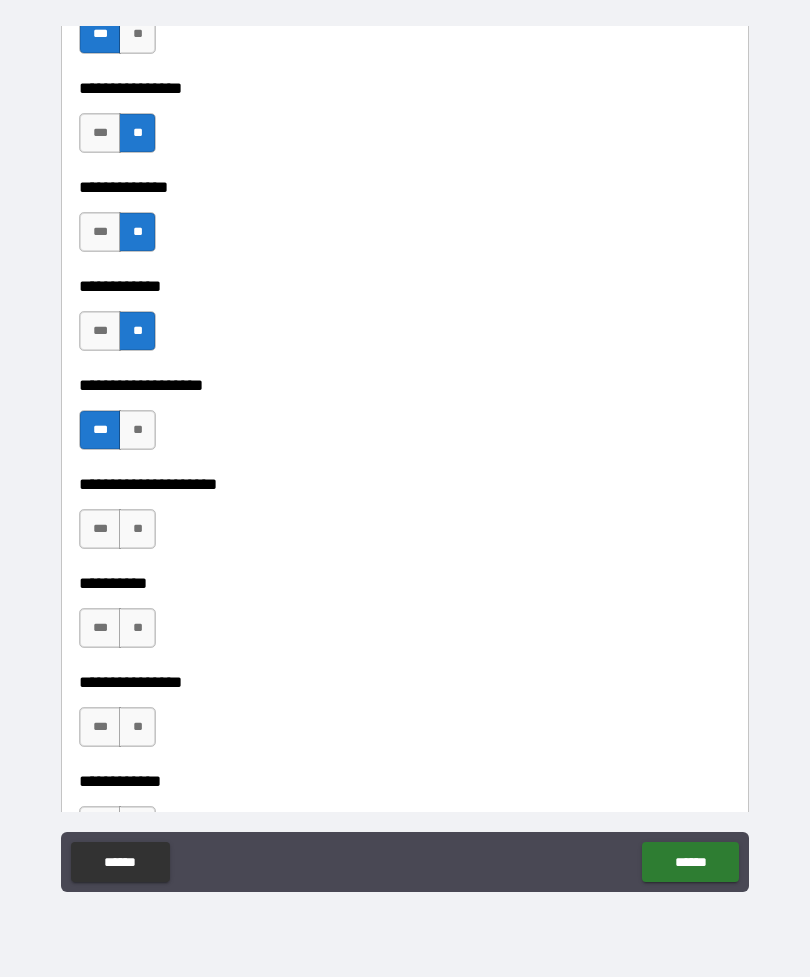 click on "**" at bounding box center (137, 529) 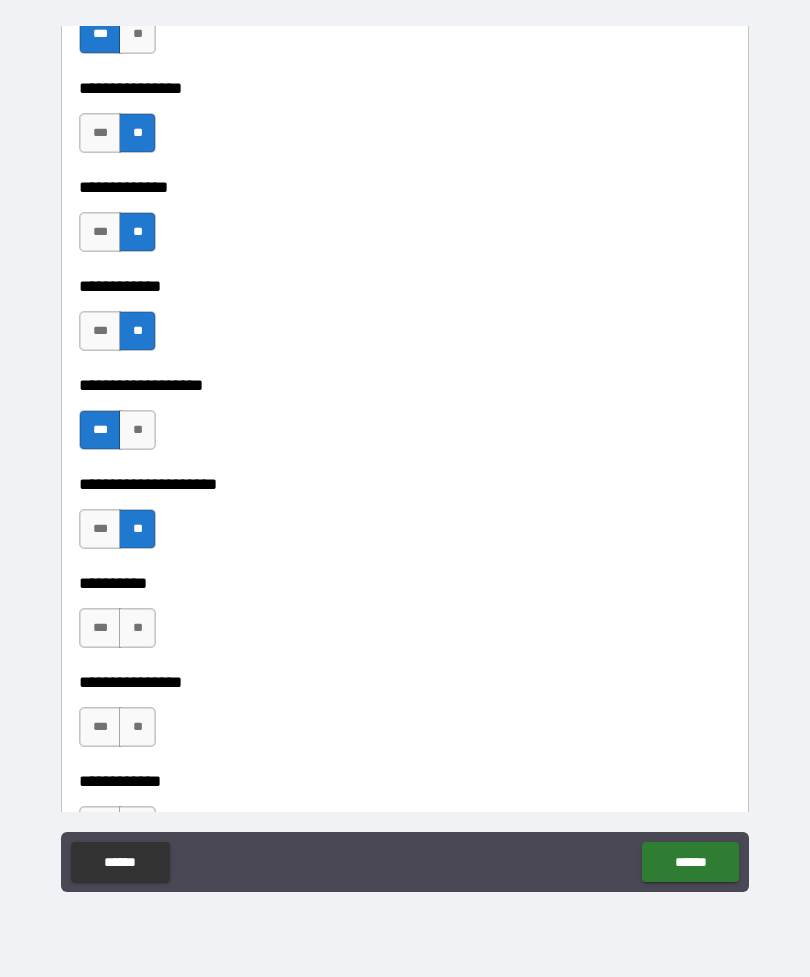 click on "**" at bounding box center [137, 628] 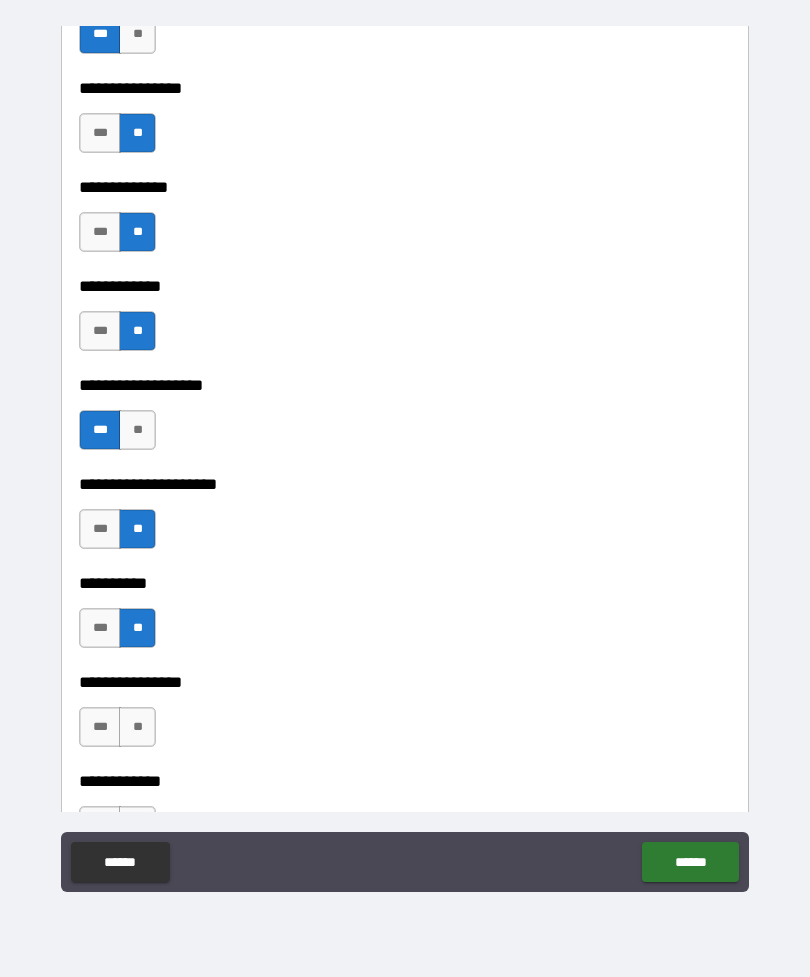 click on "**" at bounding box center (137, 727) 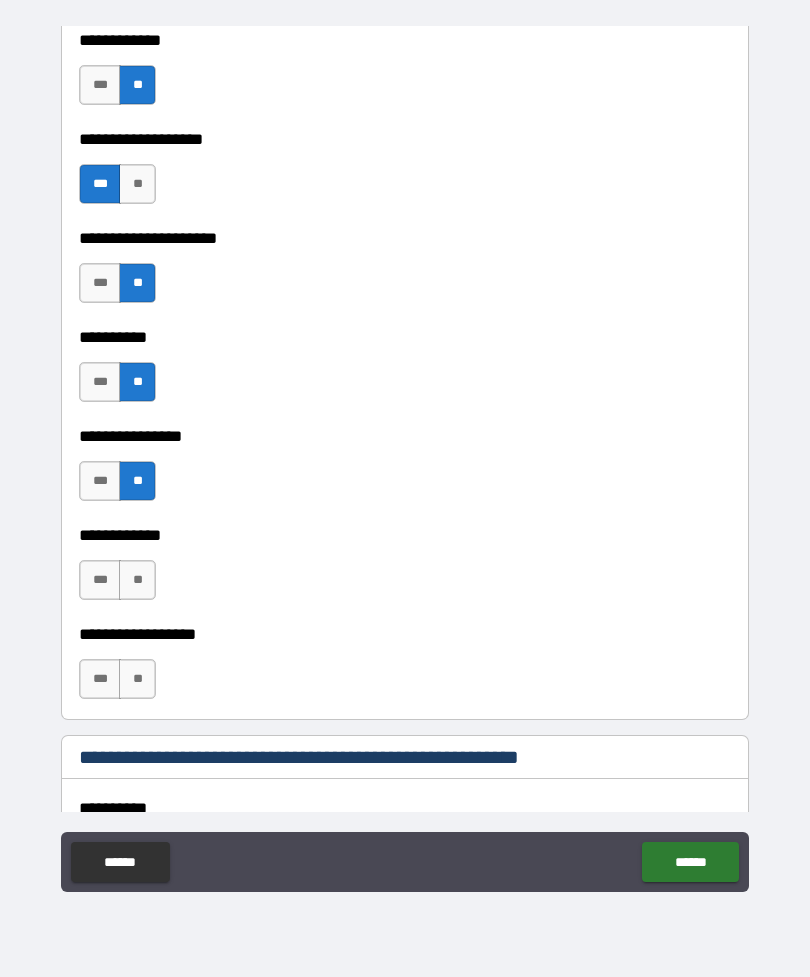 scroll, scrollTop: 5698, scrollLeft: 0, axis: vertical 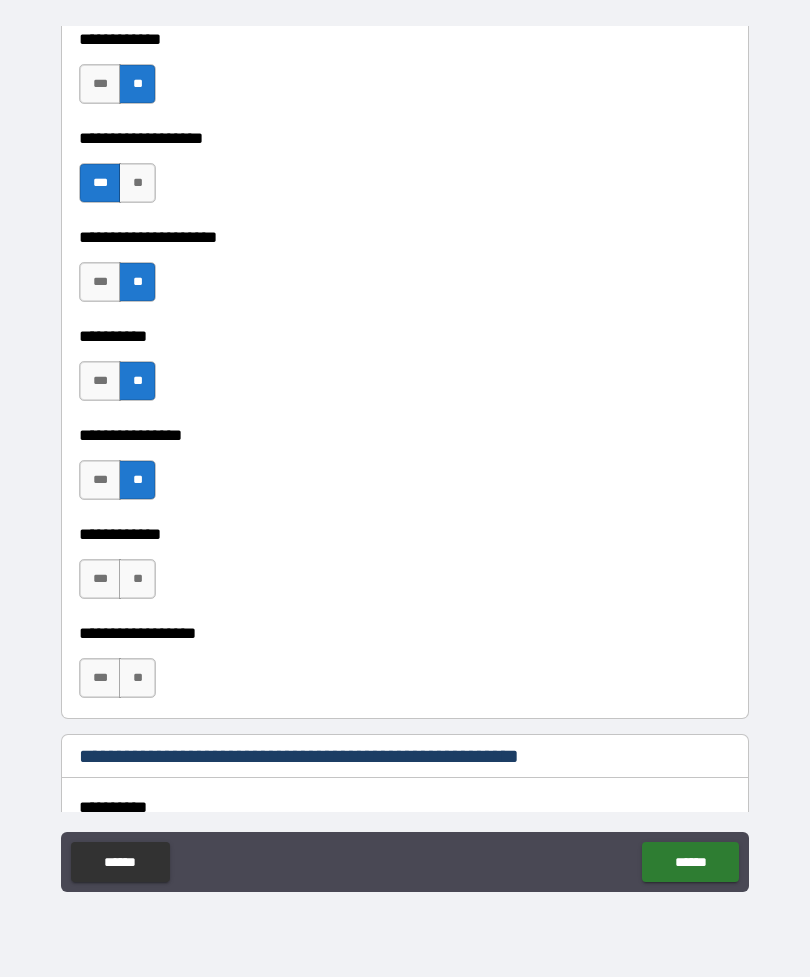 click on "**" at bounding box center [137, 579] 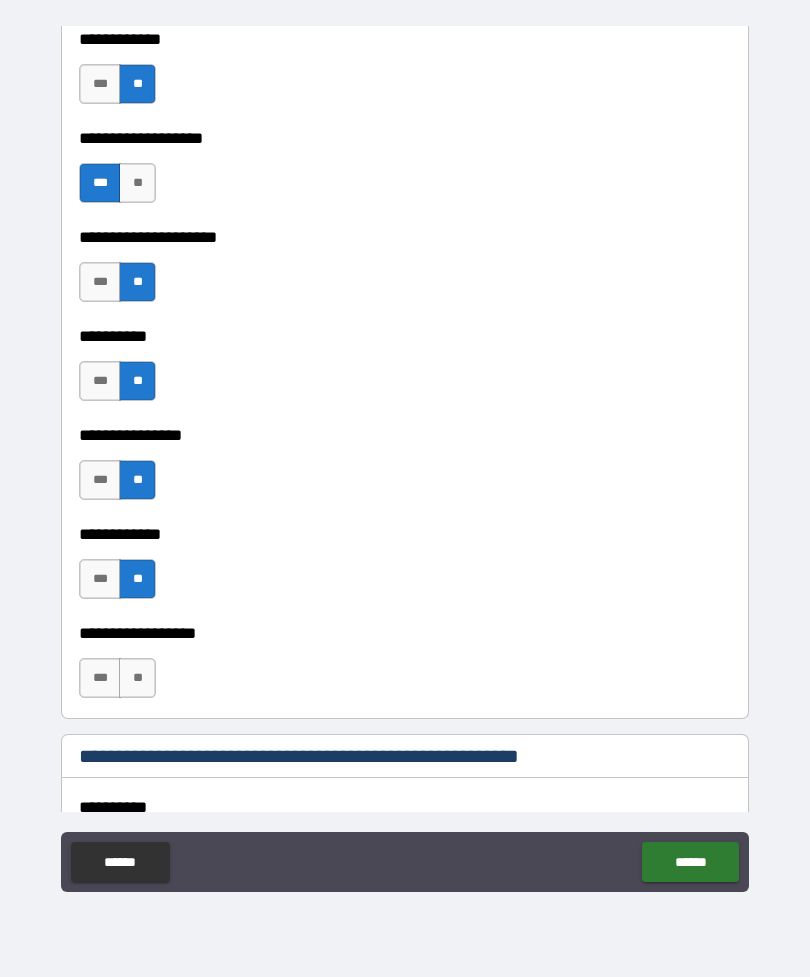 click on "**" at bounding box center [137, 678] 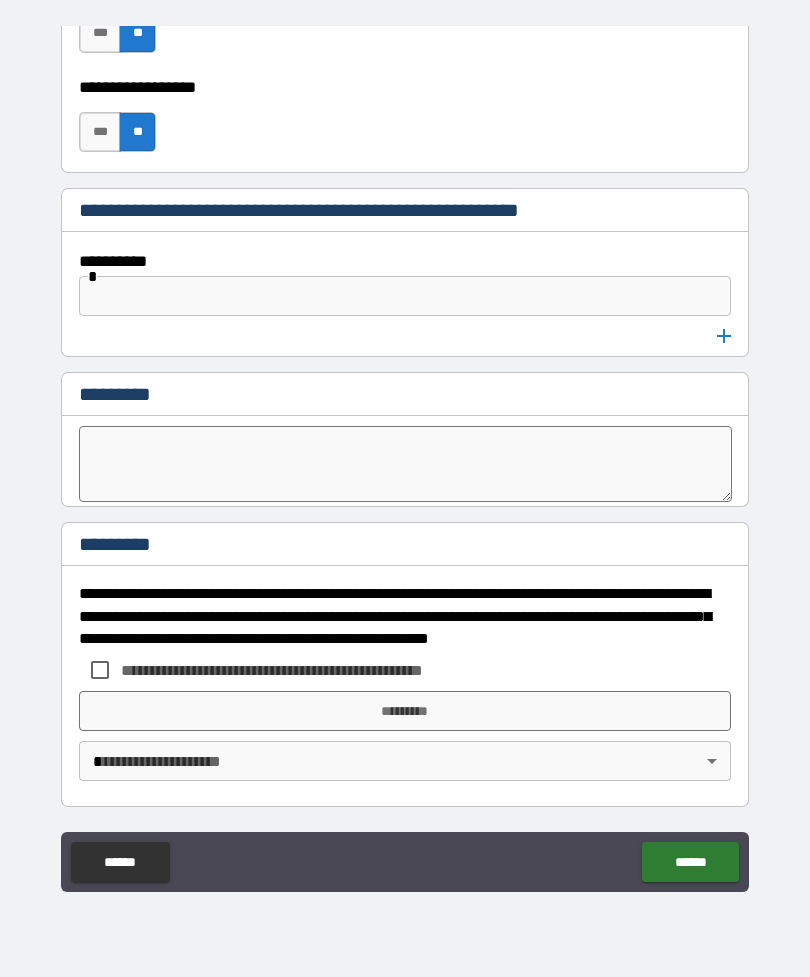 scroll, scrollTop: 6244, scrollLeft: 0, axis: vertical 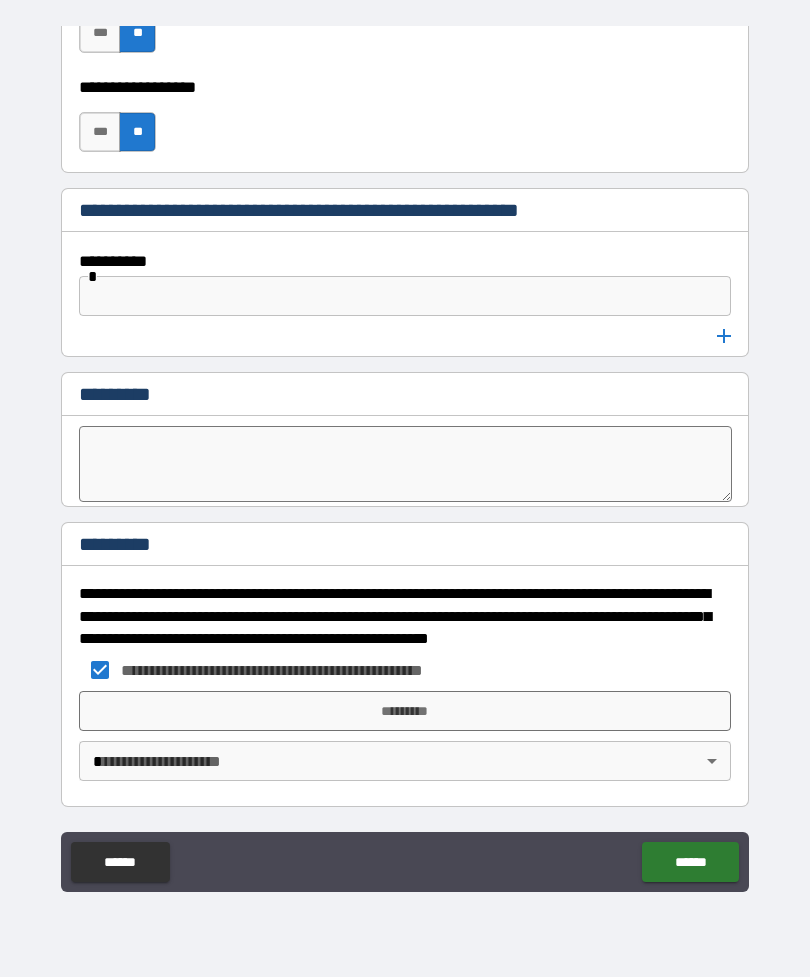 click on "**********" at bounding box center [405, 456] 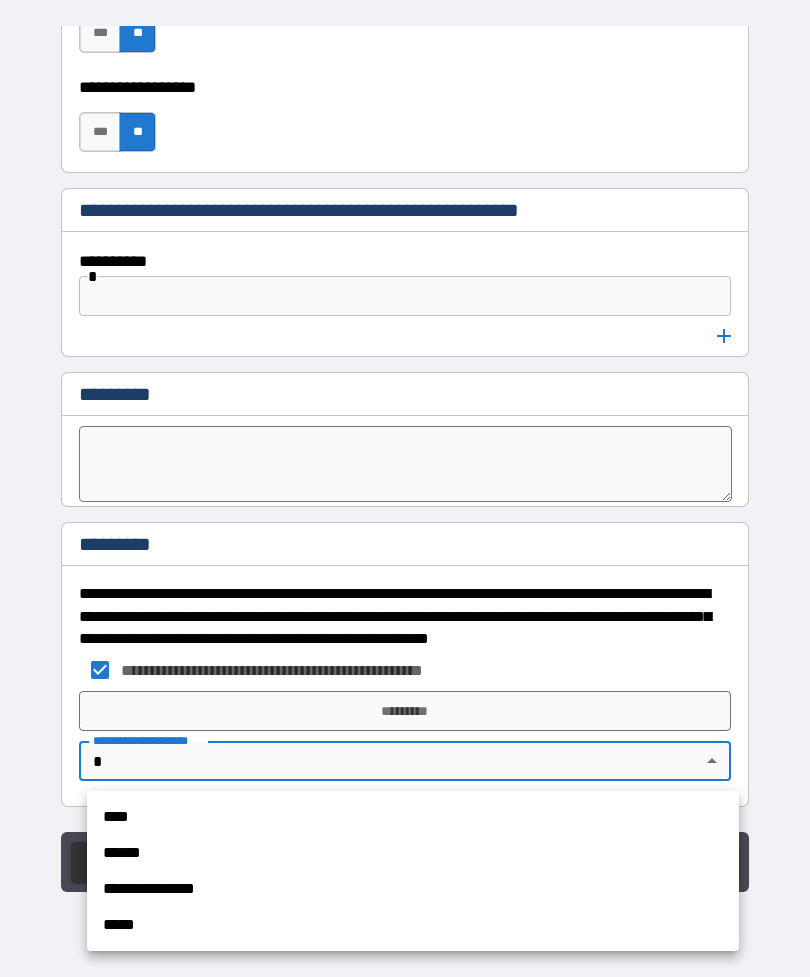 click on "****" at bounding box center [413, 817] 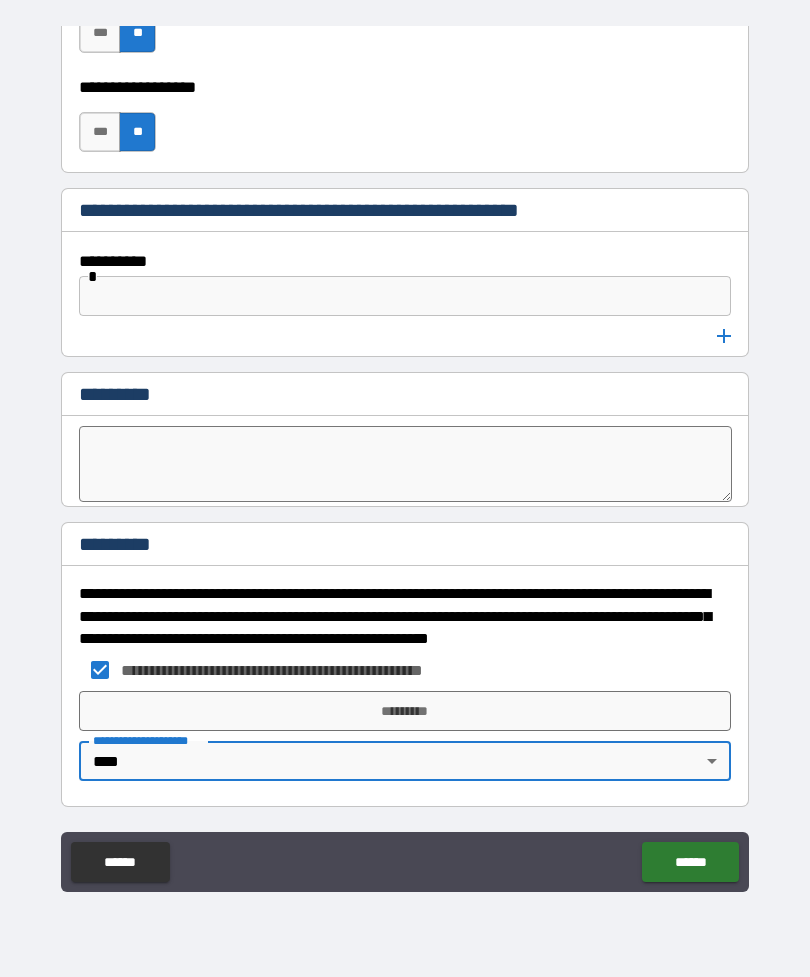 click on "*********" at bounding box center [405, 711] 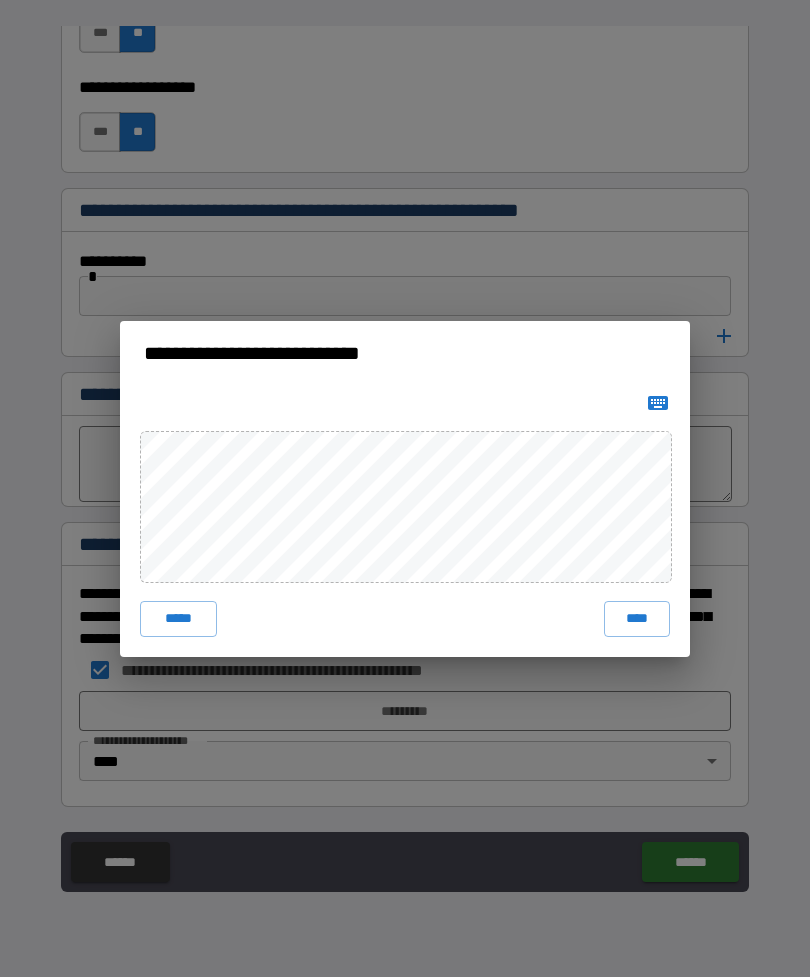 click on "****" at bounding box center [637, 619] 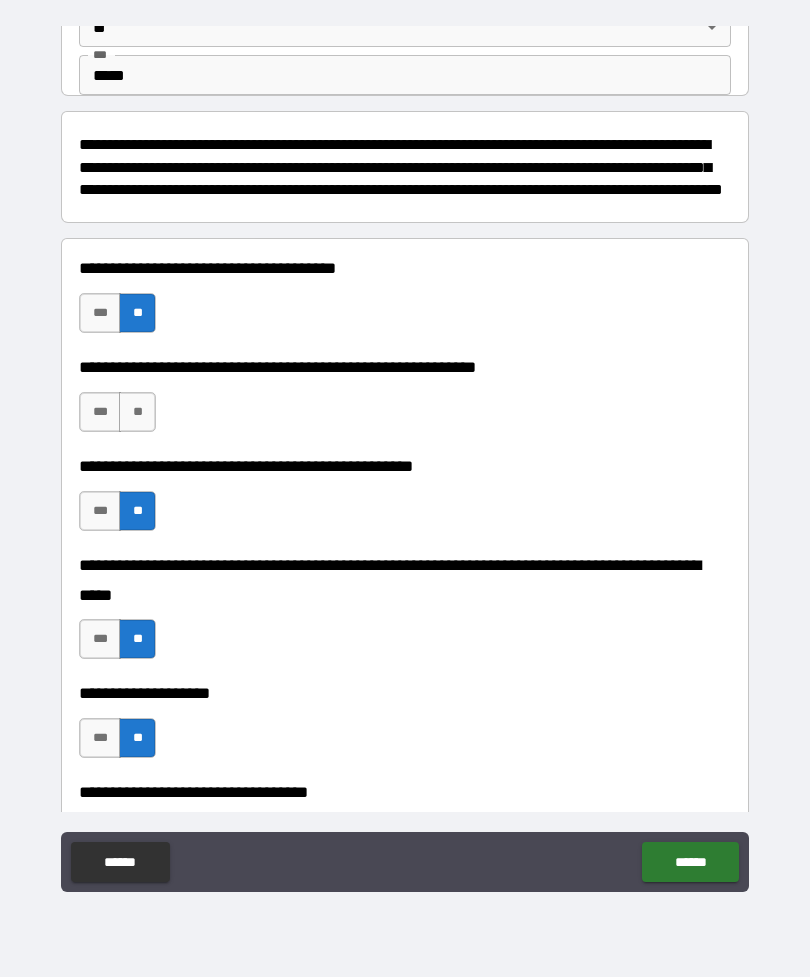scroll, scrollTop: 584, scrollLeft: 0, axis: vertical 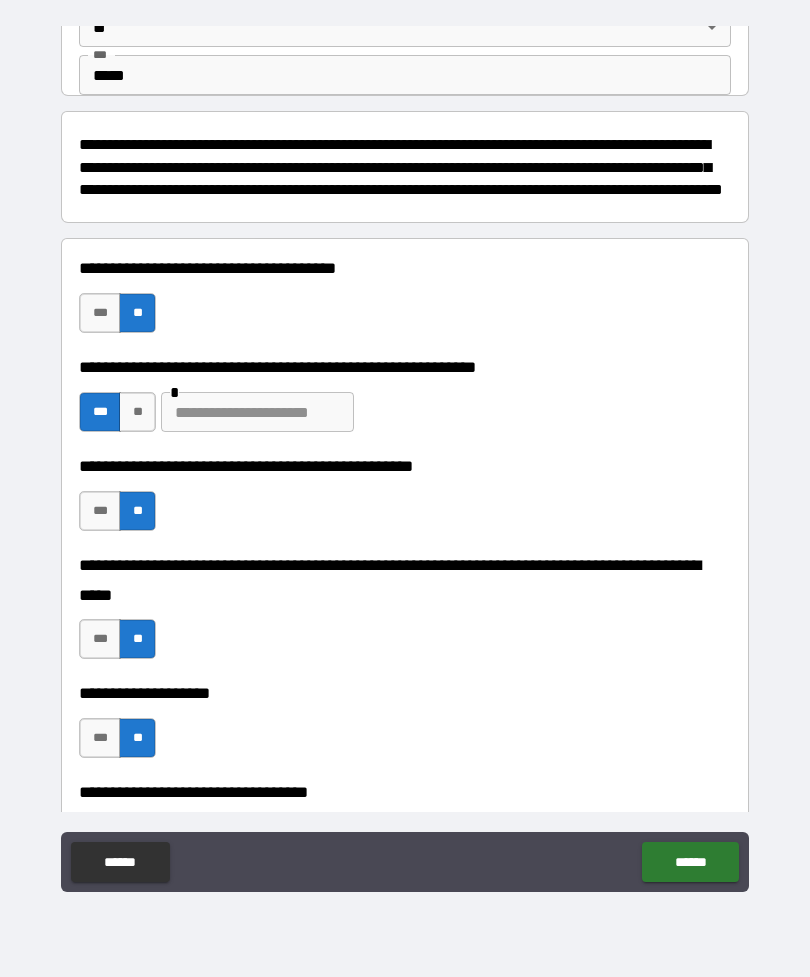 click at bounding box center (257, 412) 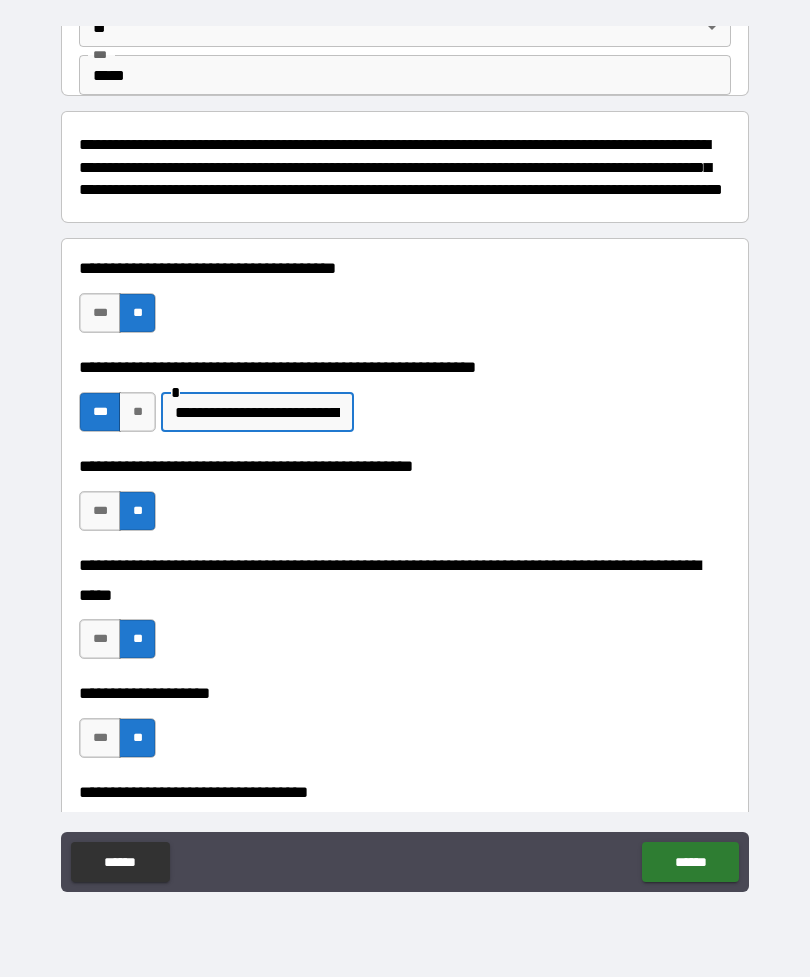 type on "**********" 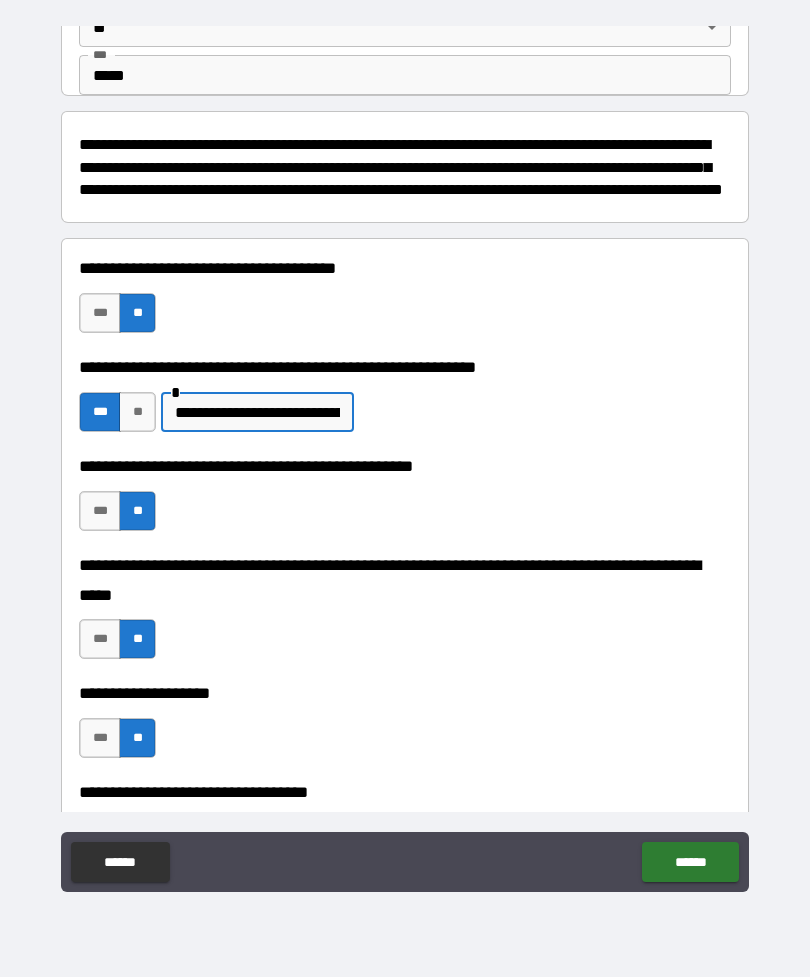 click on "******" at bounding box center (690, 862) 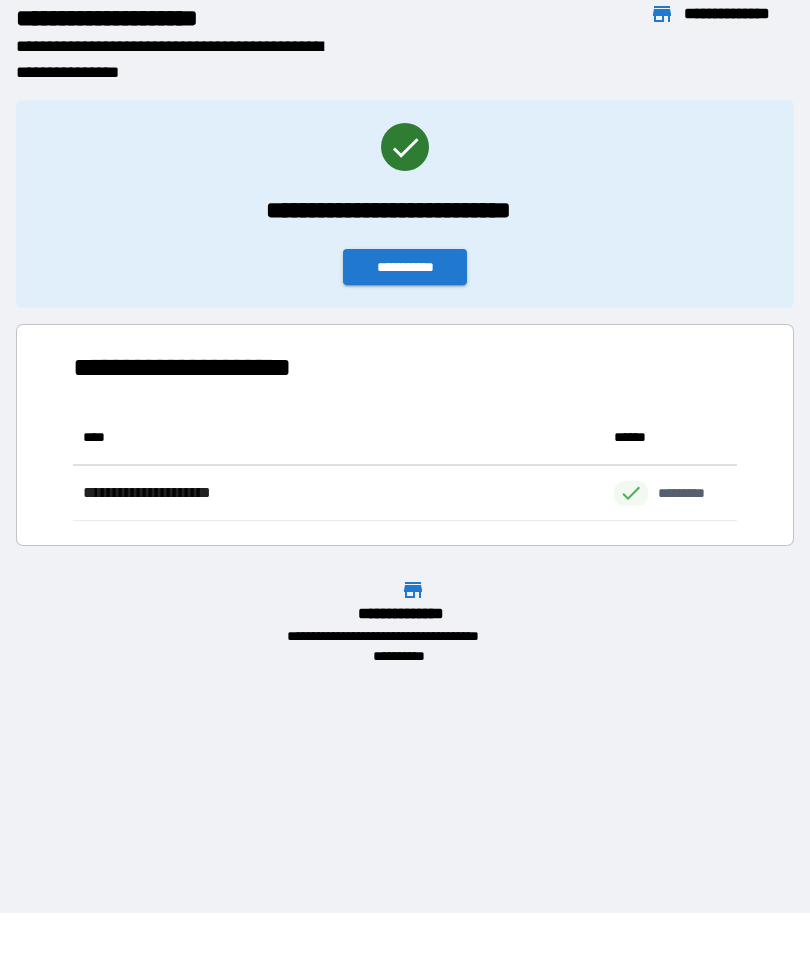 scroll, scrollTop: 111, scrollLeft: 664, axis: both 